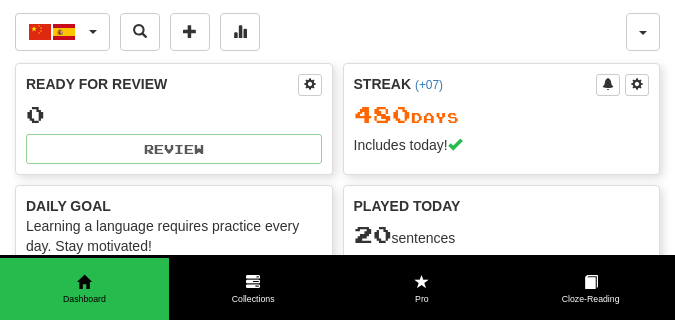 scroll, scrollTop: 0, scrollLeft: 0, axis: both 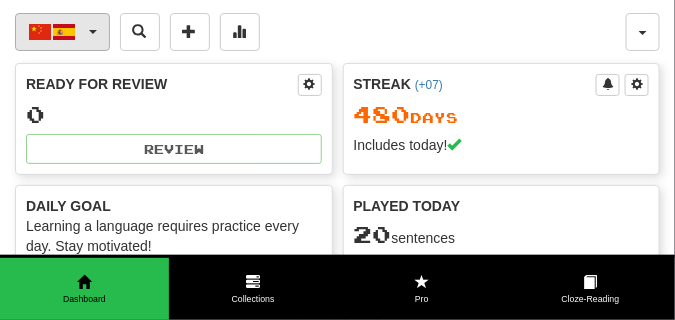 click on "中文  /  Español" at bounding box center (62, 32) 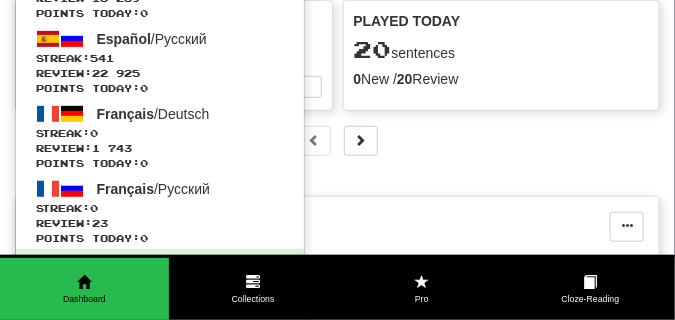 scroll, scrollTop: 200, scrollLeft: 0, axis: vertical 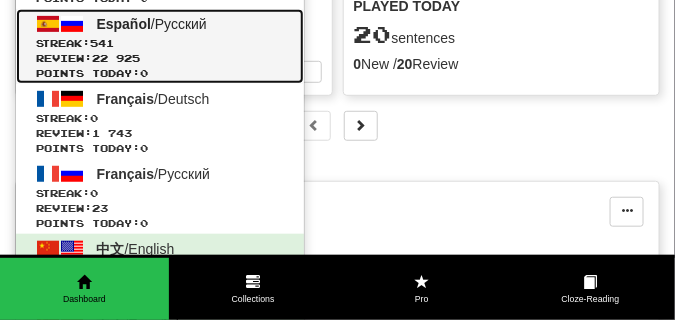 click on "Español" at bounding box center [124, 24] 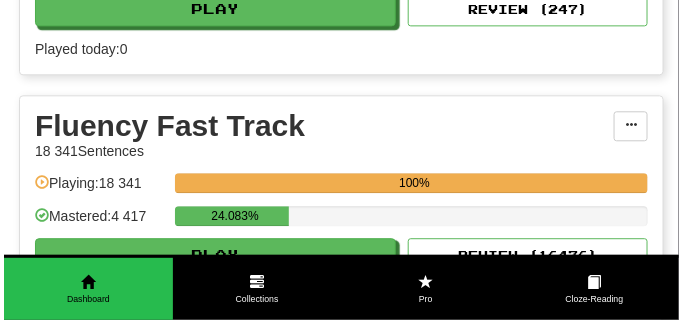scroll, scrollTop: 900, scrollLeft: 0, axis: vertical 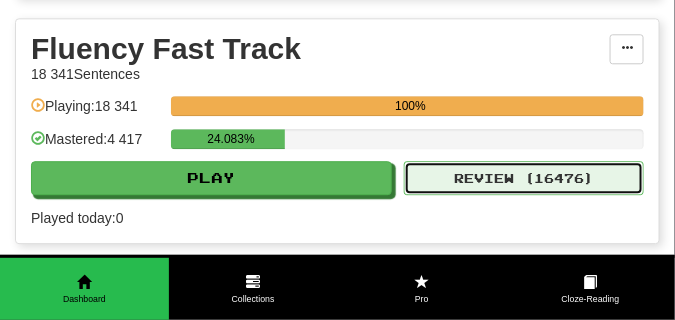 click on "Review ( 16476 )" 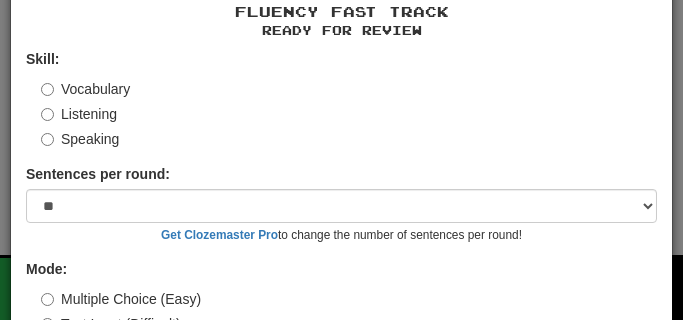 scroll, scrollTop: 186, scrollLeft: 0, axis: vertical 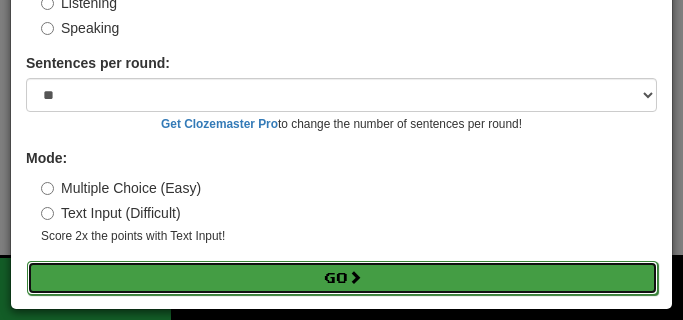 click on "Go" at bounding box center [342, 278] 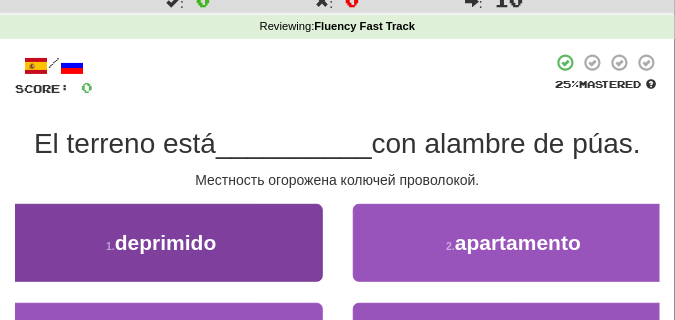 scroll, scrollTop: 100, scrollLeft: 0, axis: vertical 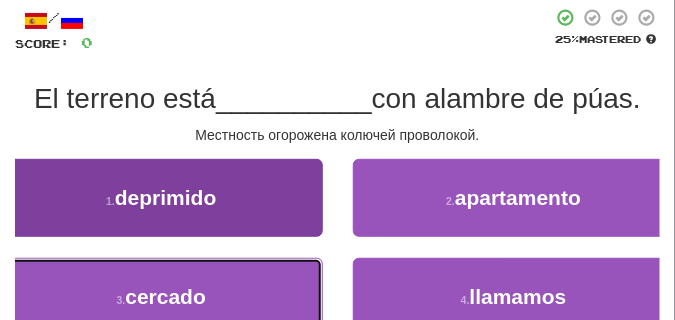 click on "3 .  cercado" at bounding box center (161, 297) 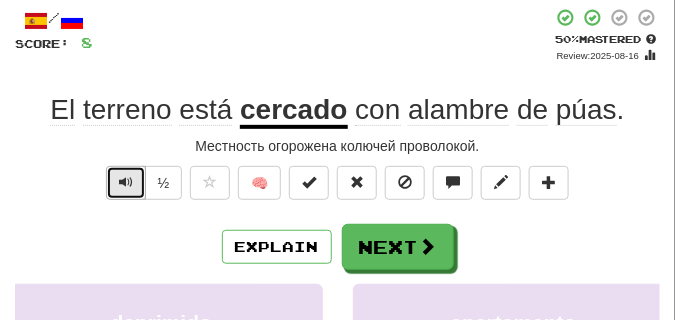 click at bounding box center [126, 182] 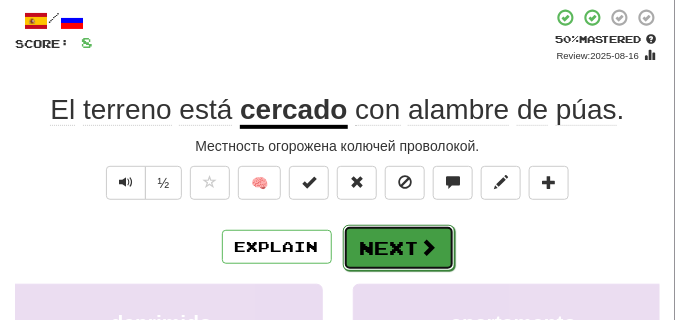 click on "Next" at bounding box center (399, 248) 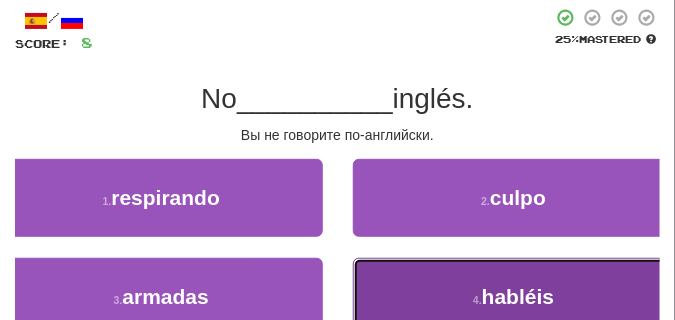 click on "4 .  habléis" at bounding box center [514, 297] 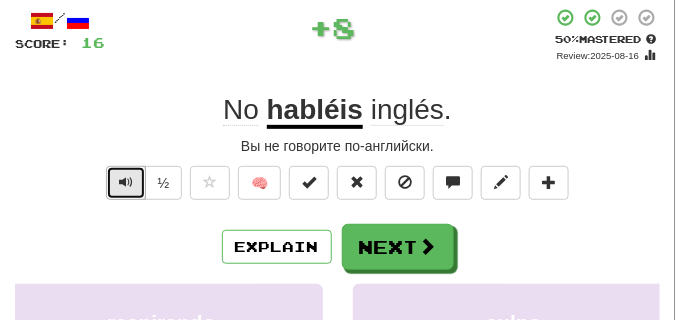 click at bounding box center [126, 182] 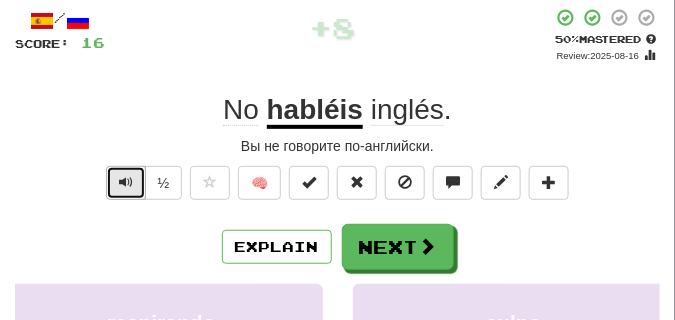 click at bounding box center (126, 182) 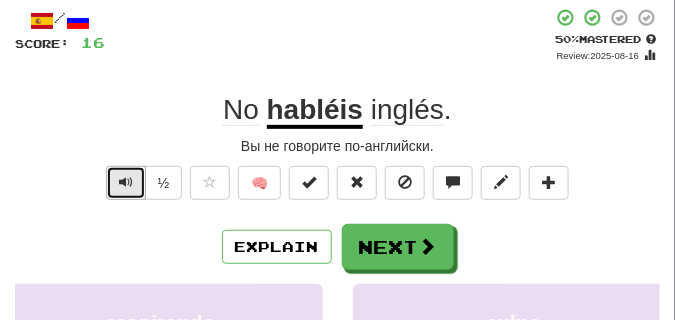 click at bounding box center (126, 182) 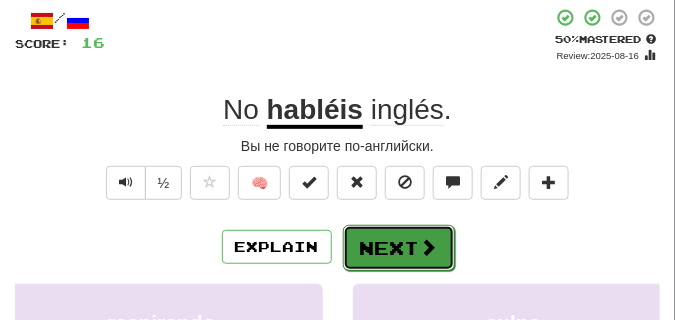 click on "Next" at bounding box center [399, 248] 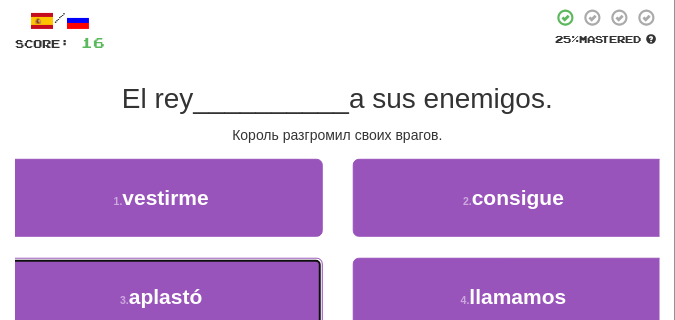 click on "3 .  aplastó" at bounding box center [161, 297] 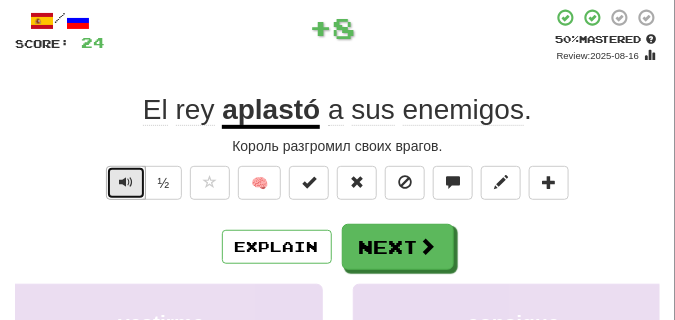 click at bounding box center [126, 182] 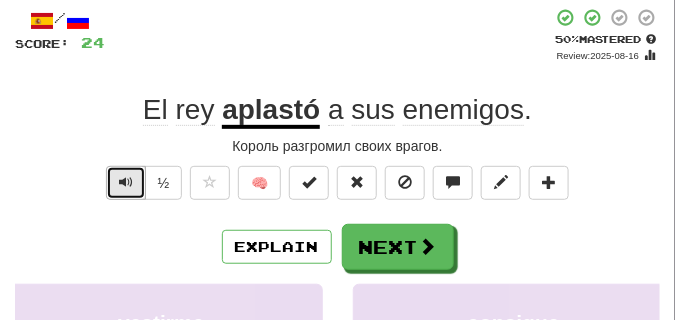 click at bounding box center (126, 182) 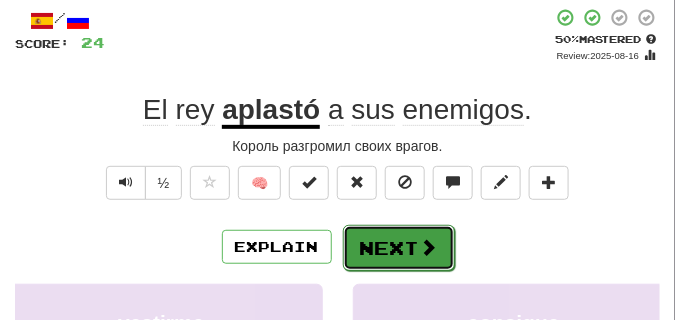 click on "Next" at bounding box center (399, 248) 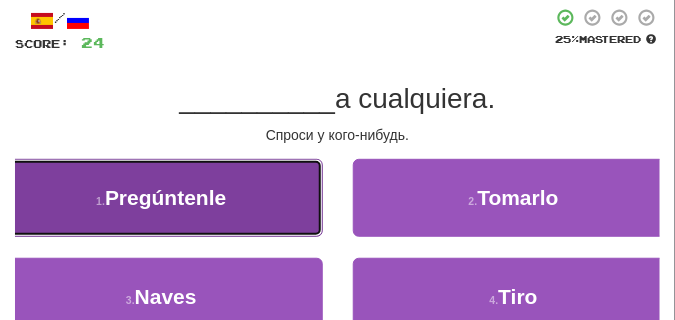 click on "1 .  Pregúntenle" at bounding box center (161, 198) 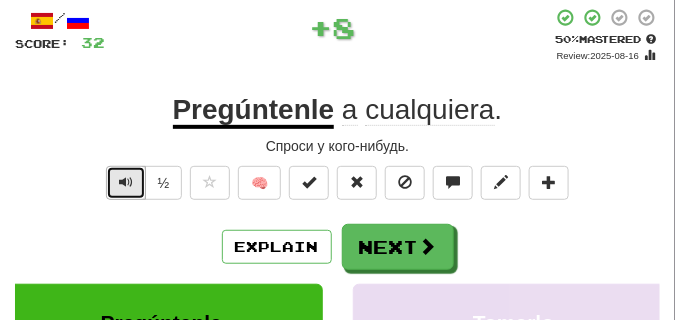 click at bounding box center (126, 182) 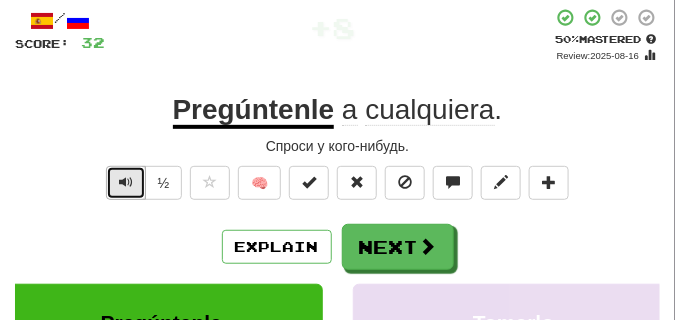 click at bounding box center [126, 182] 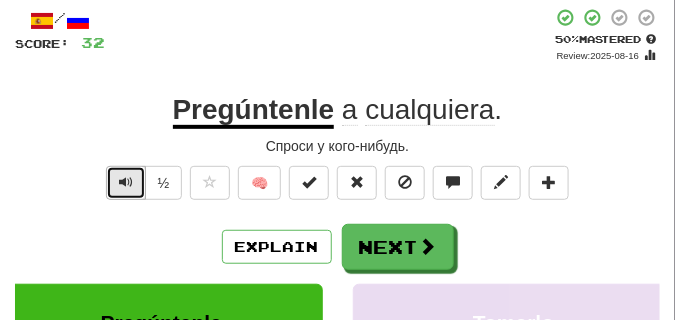 click at bounding box center [126, 182] 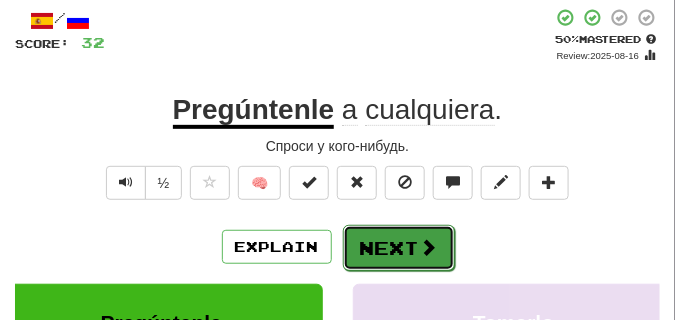 click on "Next" at bounding box center [399, 248] 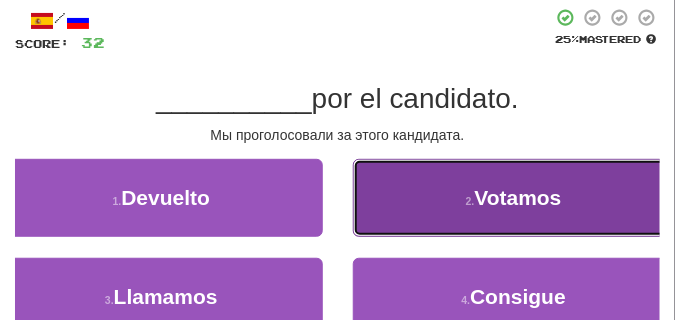 click on "2 .  Votamos" at bounding box center [514, 198] 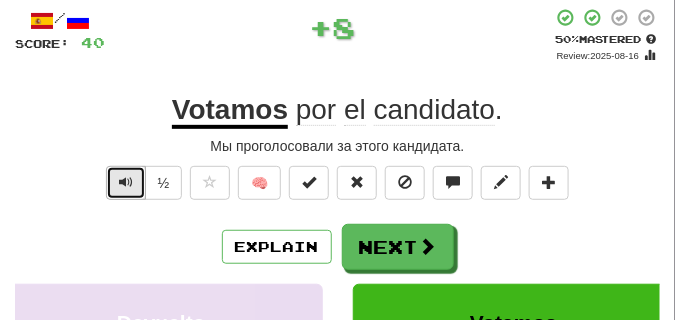 click at bounding box center [126, 183] 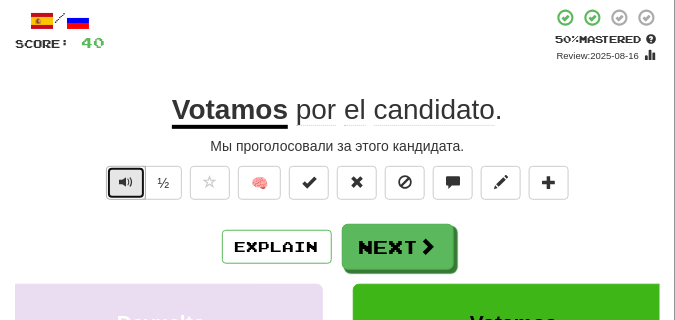 click at bounding box center [126, 183] 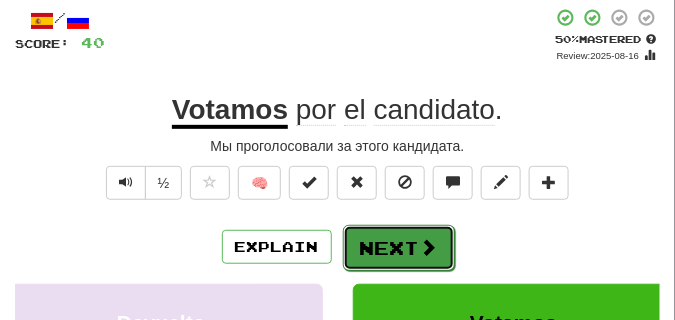 click on "Next" at bounding box center (399, 248) 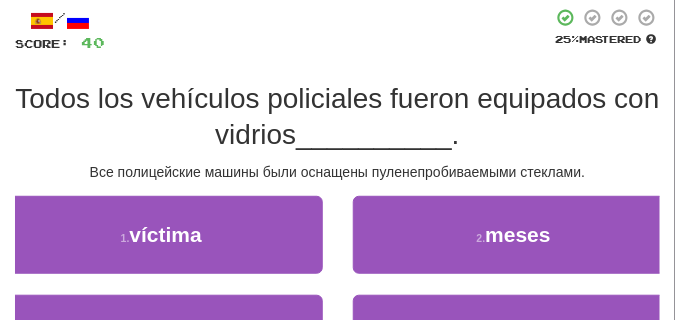 click on "Все полицейские машины были оснащены пуленепробиваемыми стеклами." at bounding box center [337, 172] 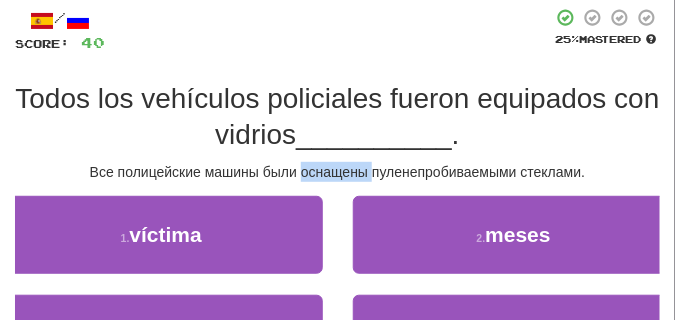 click on "Все полицейские машины были оснащены пуленепробиваемыми стеклами." at bounding box center [337, 172] 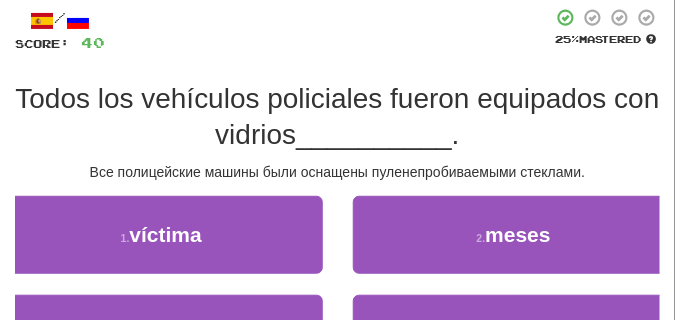 click on "__________" at bounding box center [374, 134] 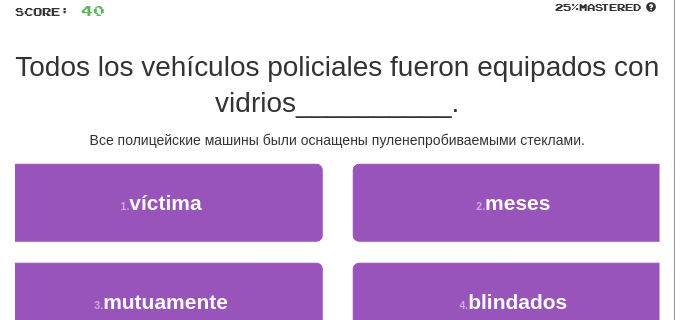 scroll, scrollTop: 150, scrollLeft: 0, axis: vertical 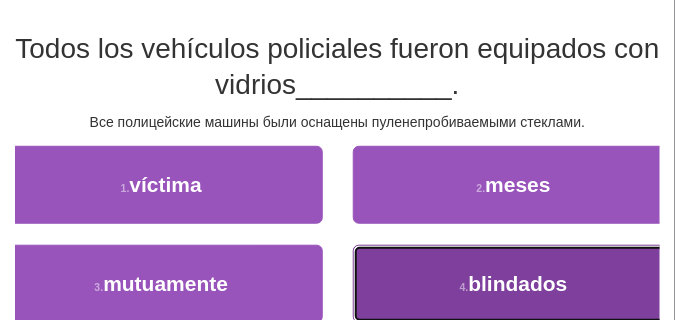 click on "4 .  blindados" at bounding box center (514, 284) 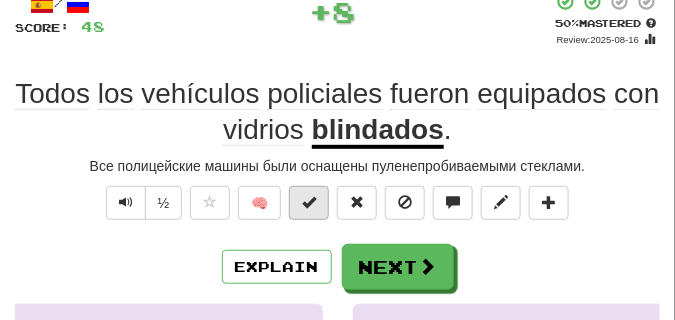 scroll, scrollTop: 100, scrollLeft: 0, axis: vertical 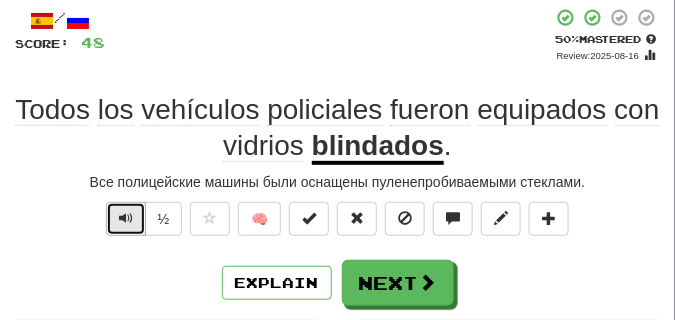 click at bounding box center [126, 219] 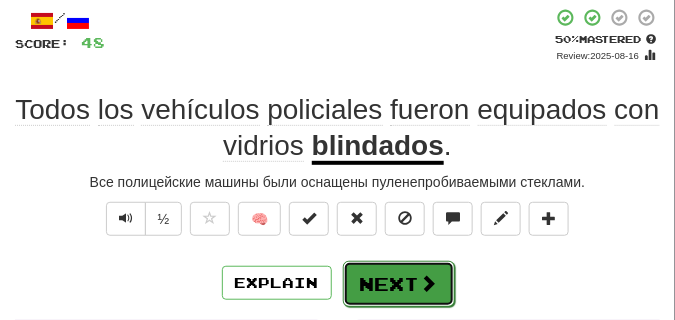 click on "Next" at bounding box center [399, 284] 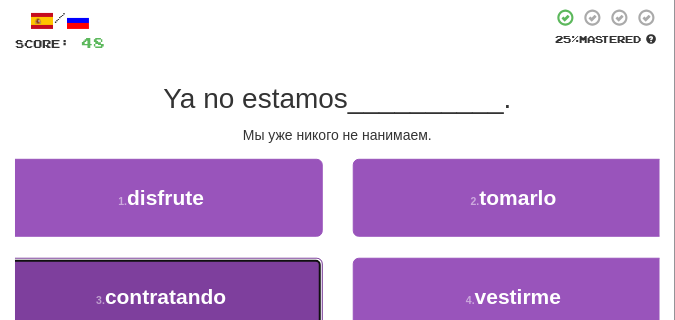 click on "3 .  contratando" at bounding box center (161, 297) 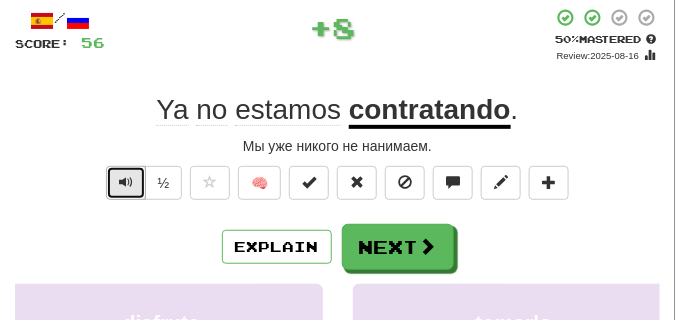 click at bounding box center (126, 182) 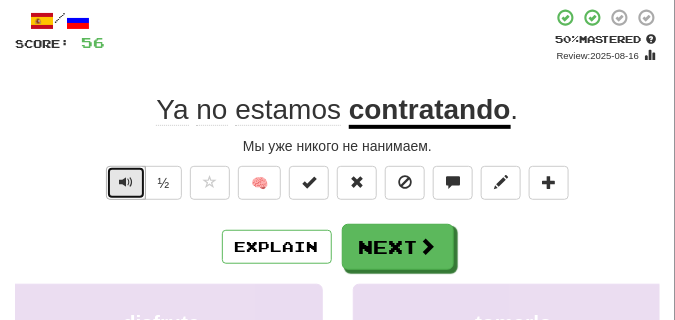 click at bounding box center (126, 182) 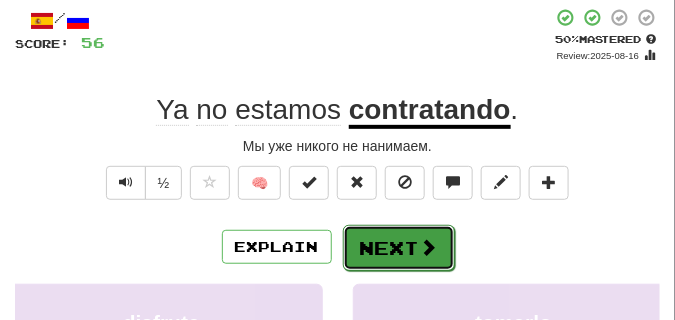 click on "Next" at bounding box center (399, 248) 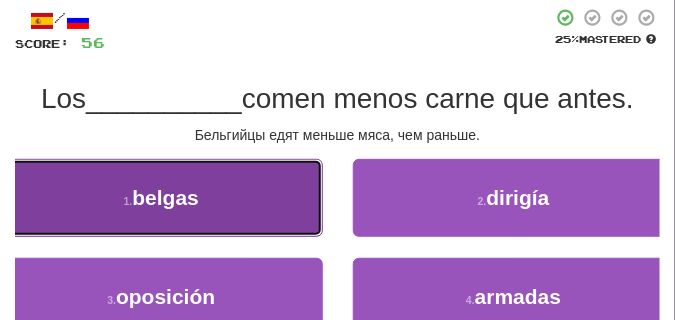 click on "1 .  belgas" at bounding box center (161, 198) 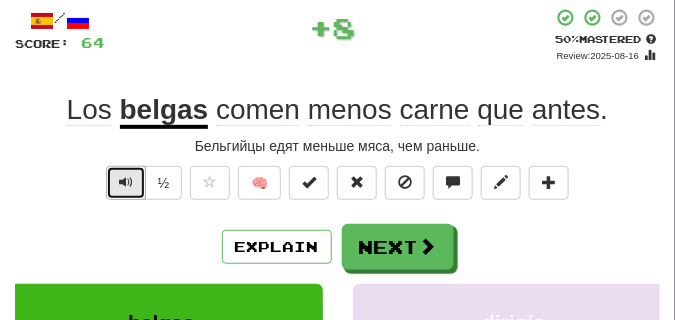 click at bounding box center [126, 182] 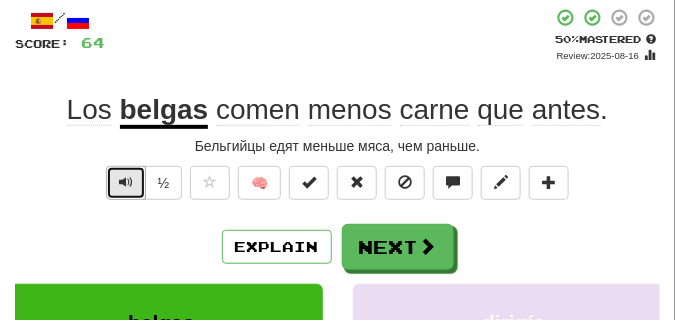click at bounding box center (126, 182) 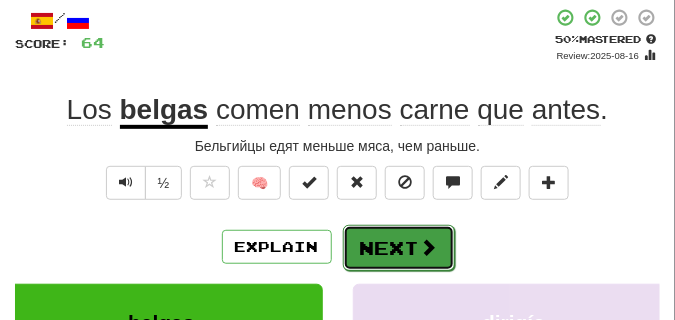 click on "Next" at bounding box center (399, 248) 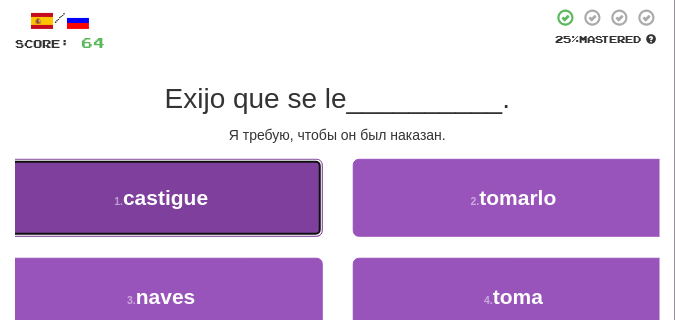 click on "1 .  castigue" at bounding box center (161, 198) 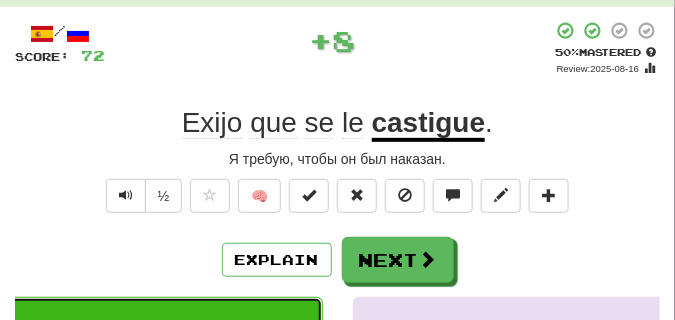 scroll, scrollTop: 100, scrollLeft: 0, axis: vertical 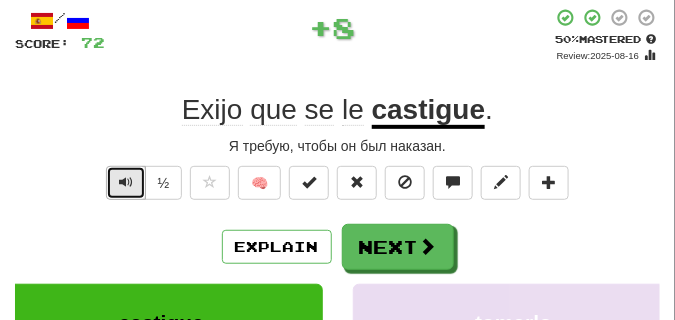 click at bounding box center [126, 183] 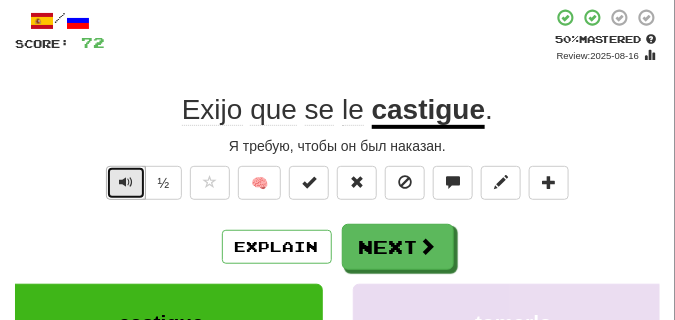 click at bounding box center [126, 183] 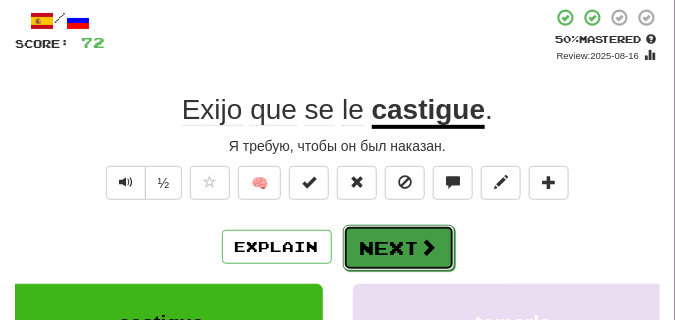 click on "Next" at bounding box center [399, 248] 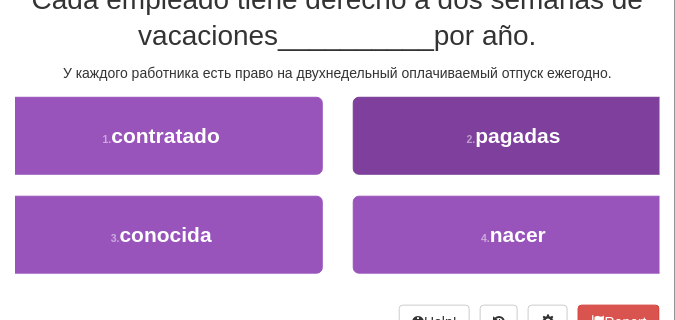 scroll, scrollTop: 200, scrollLeft: 0, axis: vertical 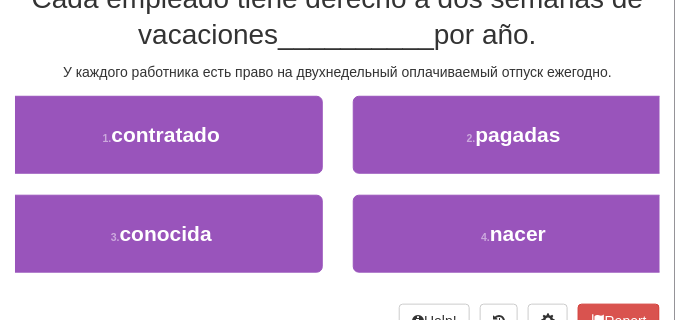 click on "2 .  pagadas" at bounding box center [514, 145] 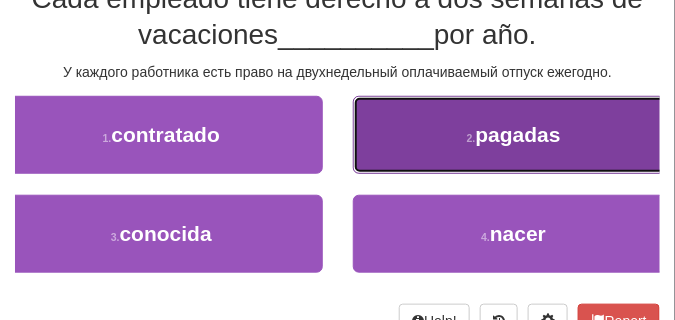 click on "2 .  pagadas" at bounding box center [514, 135] 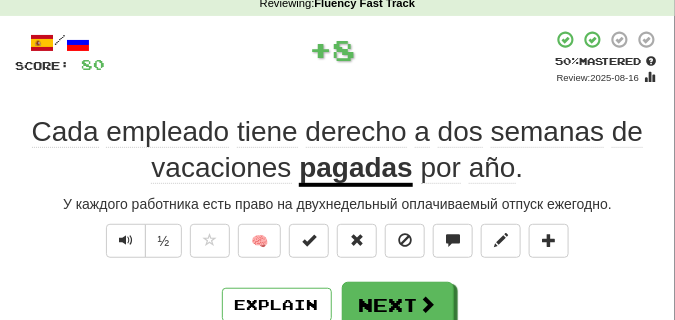 scroll, scrollTop: 60, scrollLeft: 0, axis: vertical 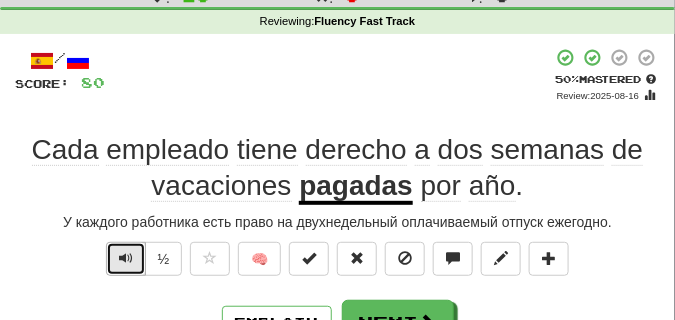 click at bounding box center (126, 258) 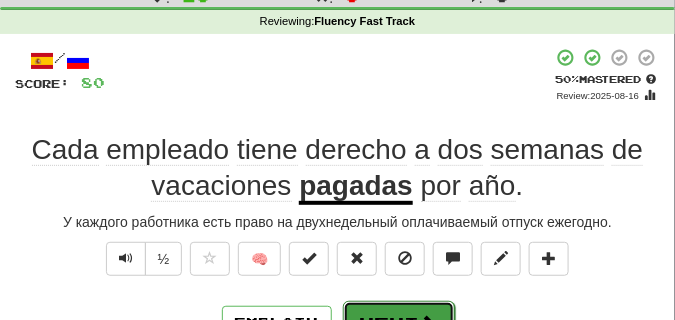 click on "Next" at bounding box center [399, 324] 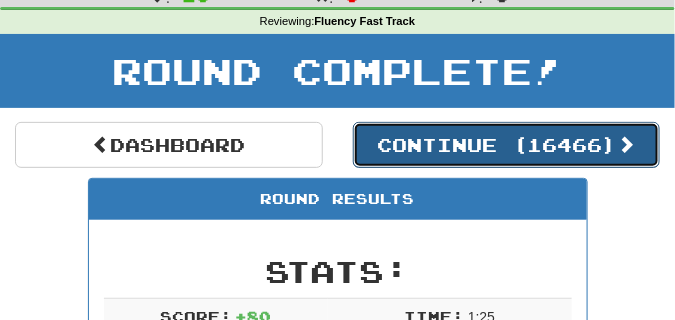 click on "Continue ( 16466 )" at bounding box center [507, 145] 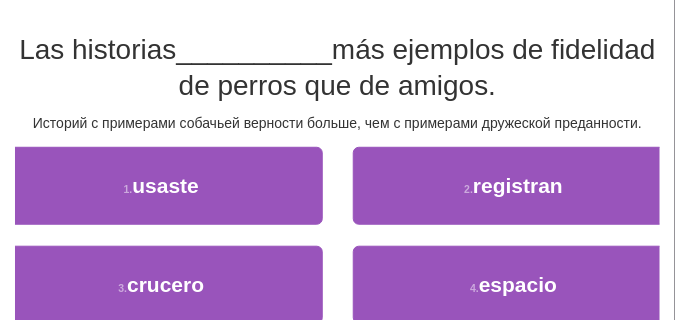 scroll, scrollTop: 160, scrollLeft: 0, axis: vertical 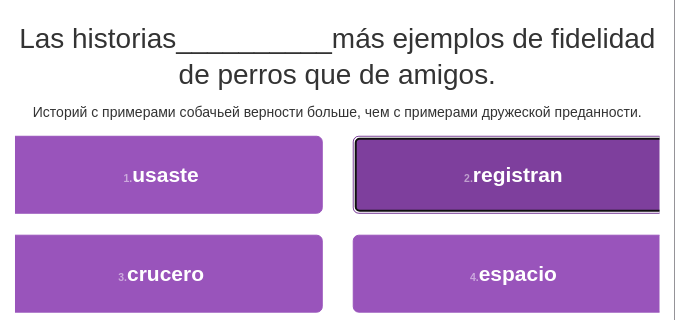 click on "2 .  registran" at bounding box center (514, 175) 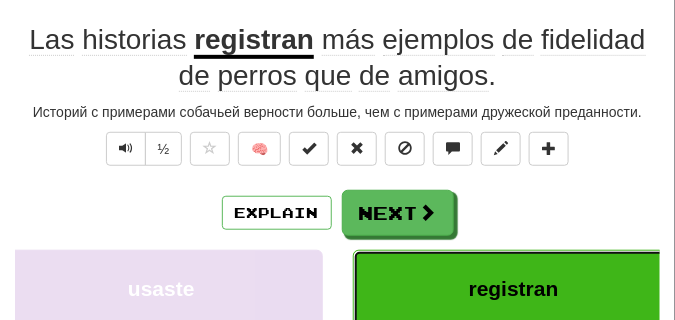 scroll, scrollTop: 70, scrollLeft: 0, axis: vertical 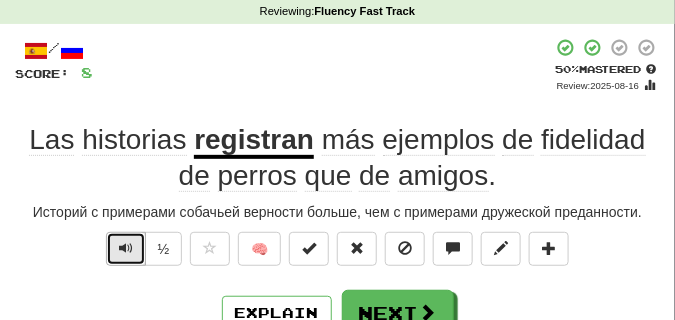 click at bounding box center [126, 249] 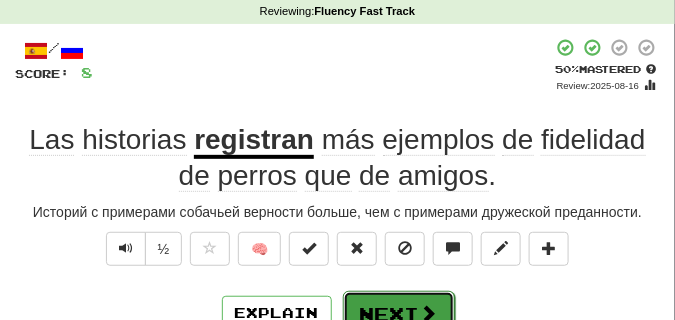 click on "Next" at bounding box center [399, 314] 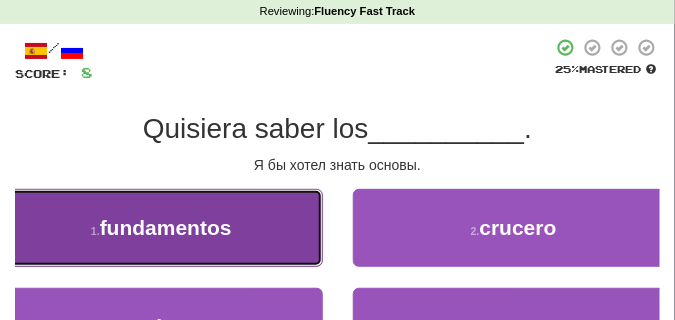 click on "1 .  fundamentos" at bounding box center (161, 228) 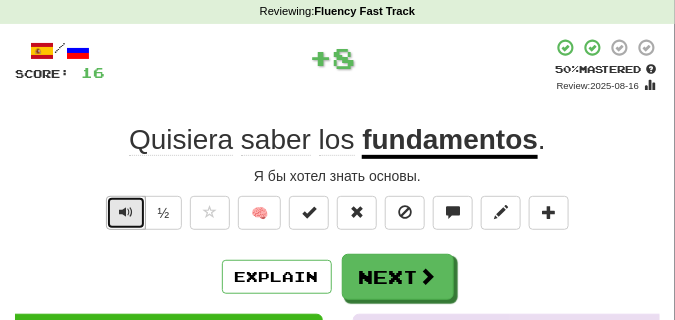 click at bounding box center [126, 213] 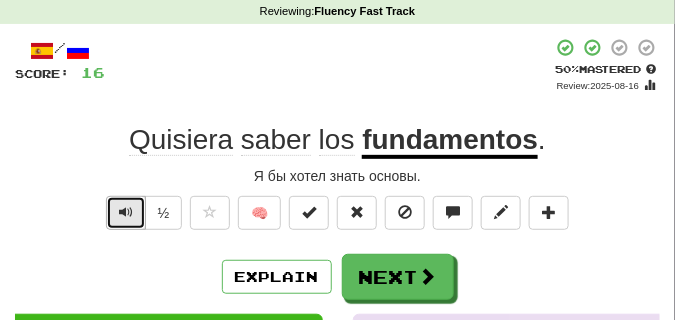 click at bounding box center (126, 213) 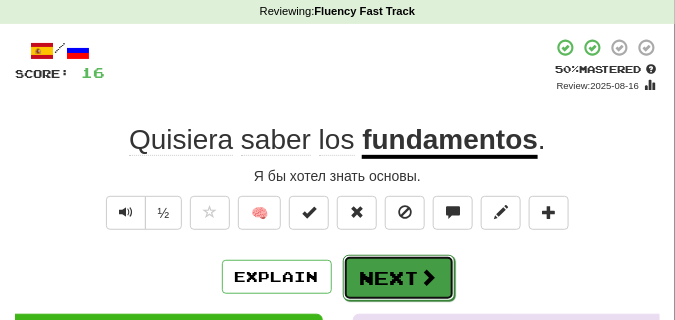 click at bounding box center (429, 277) 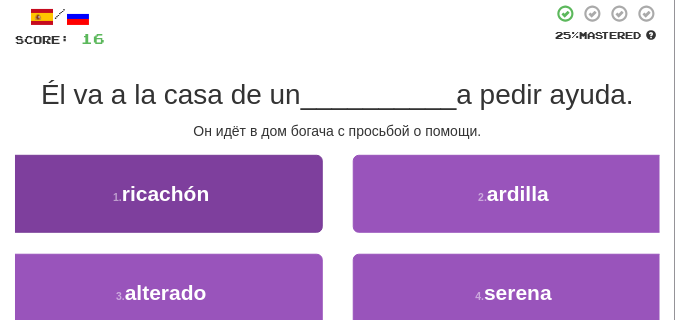 scroll, scrollTop: 120, scrollLeft: 0, axis: vertical 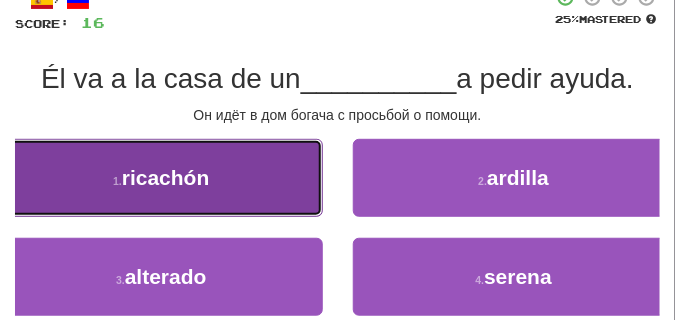 click on "1 .  ricachón" at bounding box center [161, 178] 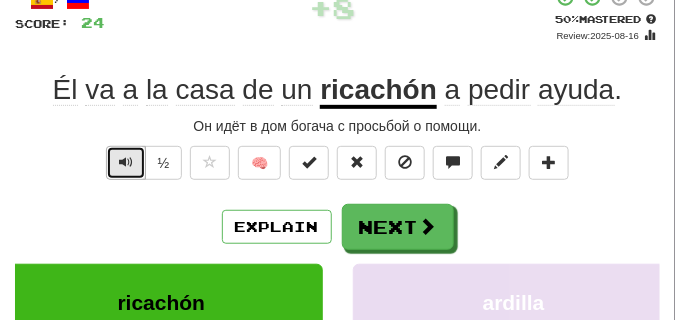 click at bounding box center (126, 162) 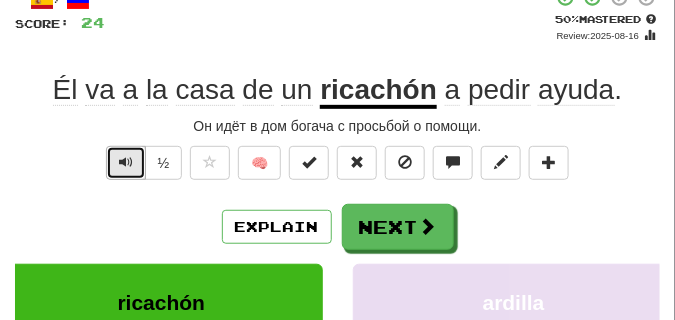 click at bounding box center [126, 162] 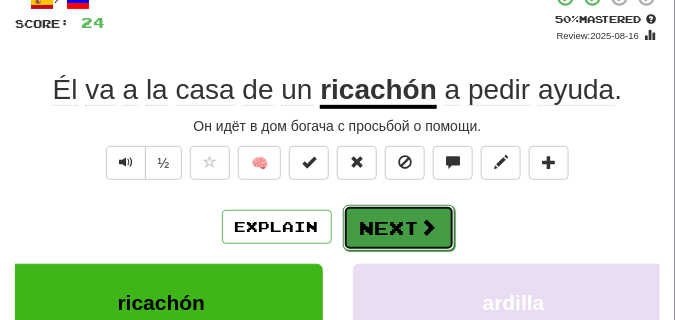 click on "Next" at bounding box center [399, 228] 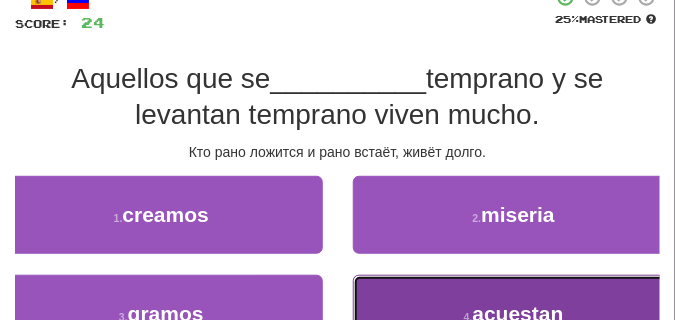 click on "4 .  acuestan" at bounding box center [514, 314] 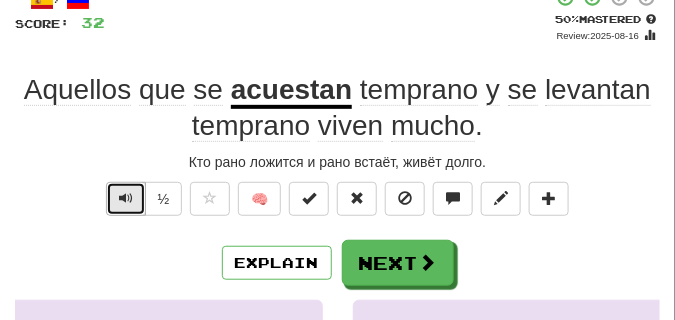 click at bounding box center (126, 198) 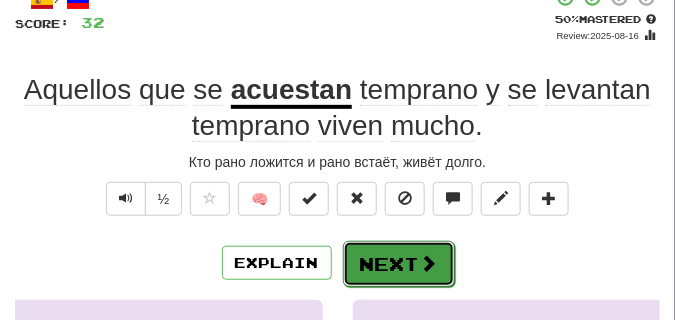 click on "Next" at bounding box center (399, 264) 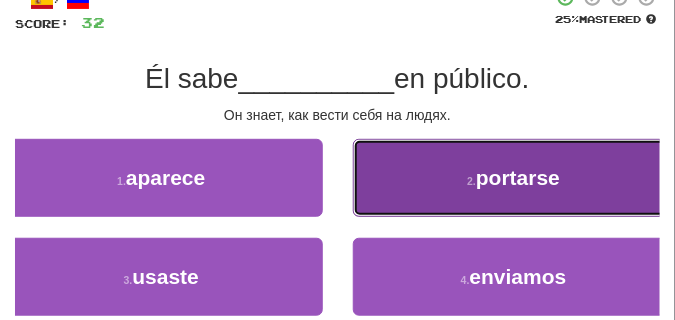 click on "2 .  portarse" at bounding box center (514, 178) 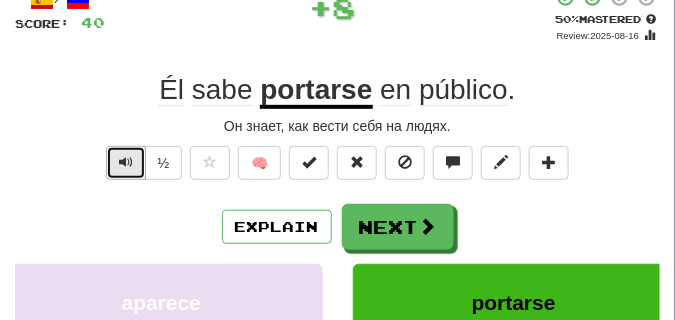 click at bounding box center [126, 162] 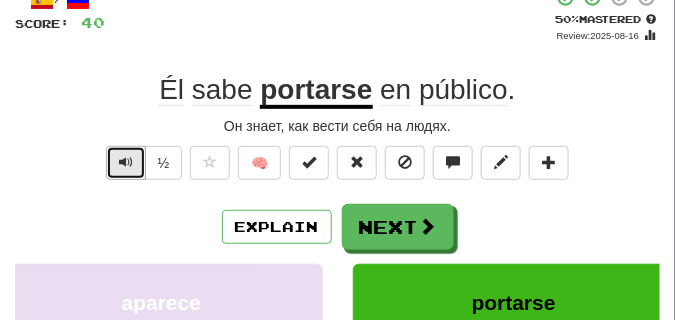 click at bounding box center (126, 162) 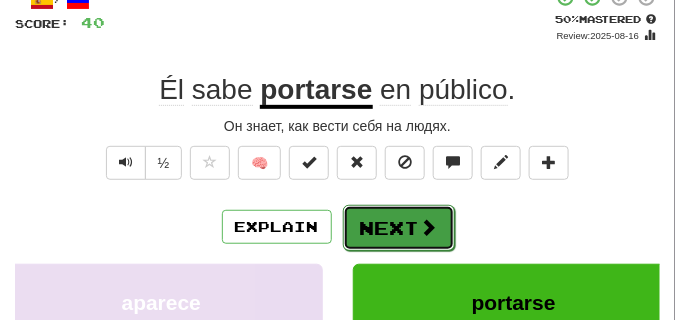 click on "Next" at bounding box center (399, 228) 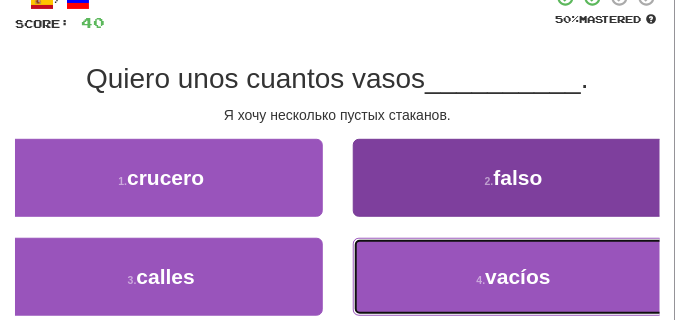 click on "4 .  vacíos" at bounding box center (514, 277) 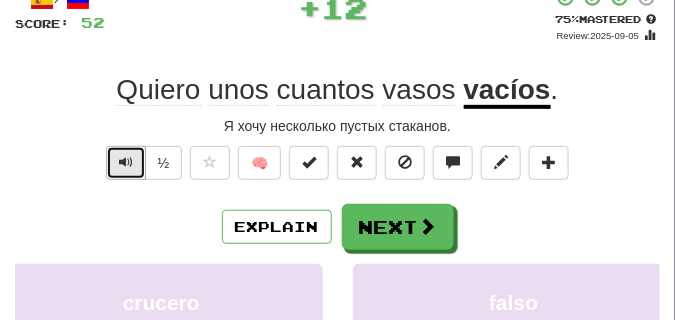 click at bounding box center (126, 162) 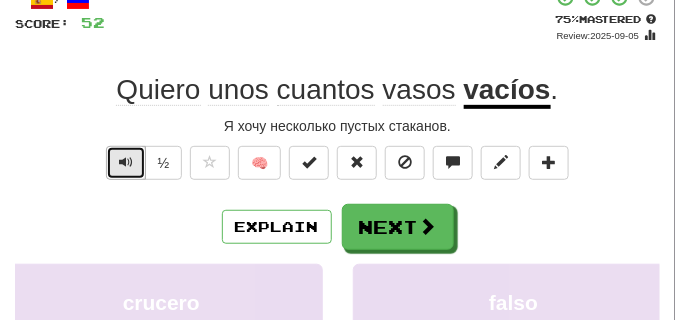 click at bounding box center (126, 162) 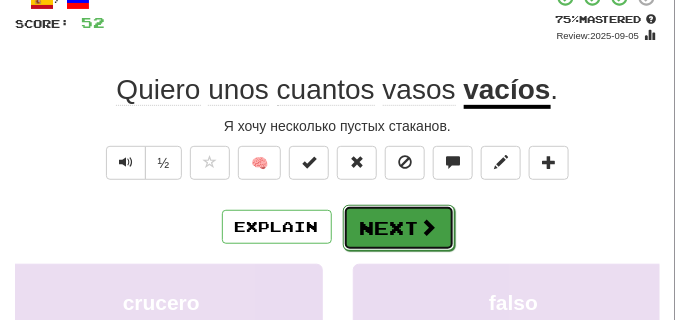 click on "Next" at bounding box center (399, 228) 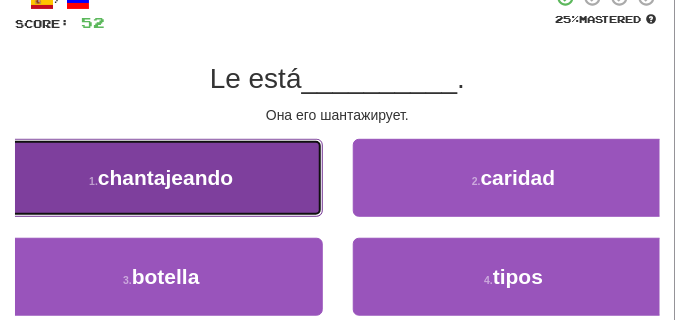 click on "1 .  chantajeando" at bounding box center (161, 178) 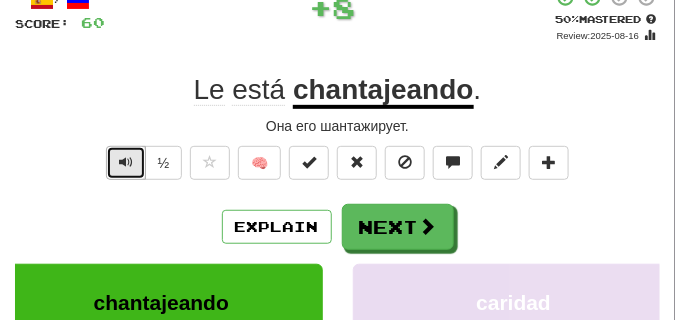 click at bounding box center (126, 163) 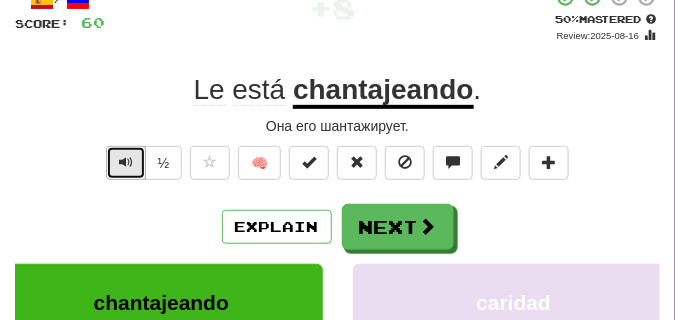 click at bounding box center [126, 163] 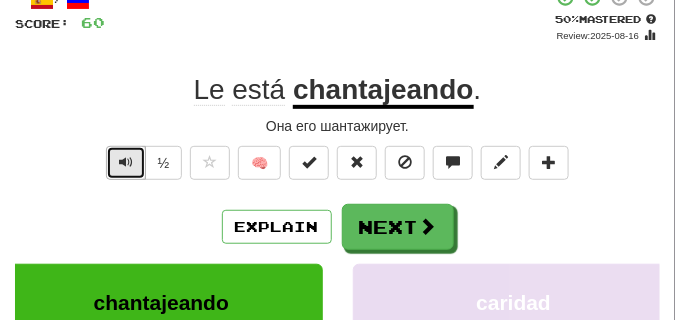 click at bounding box center (126, 163) 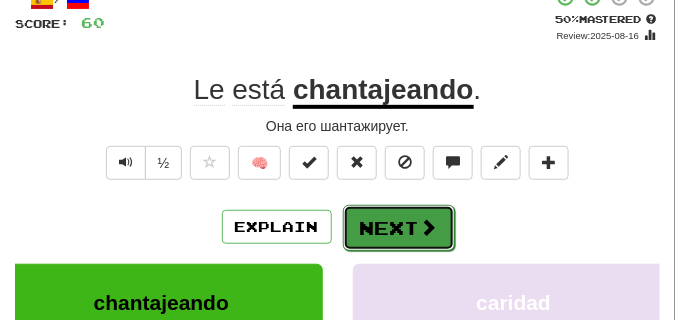 click on "Next" at bounding box center (399, 228) 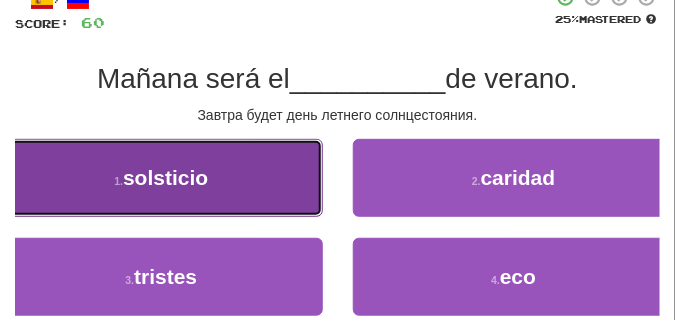 click on "1 .  solsticio" at bounding box center (161, 178) 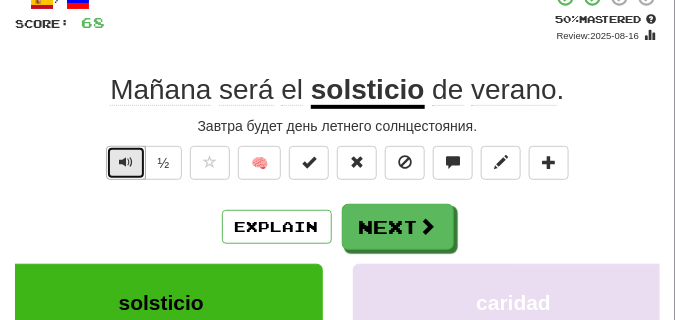 click at bounding box center [126, 163] 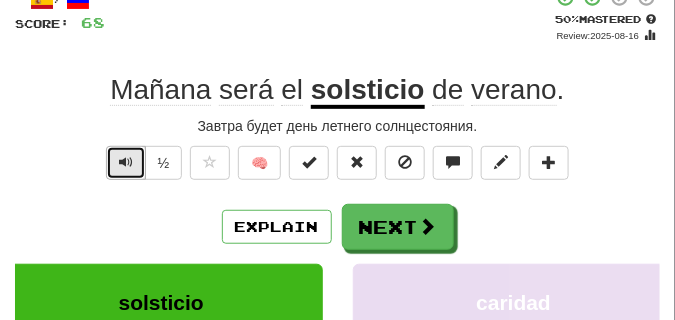 click at bounding box center (126, 163) 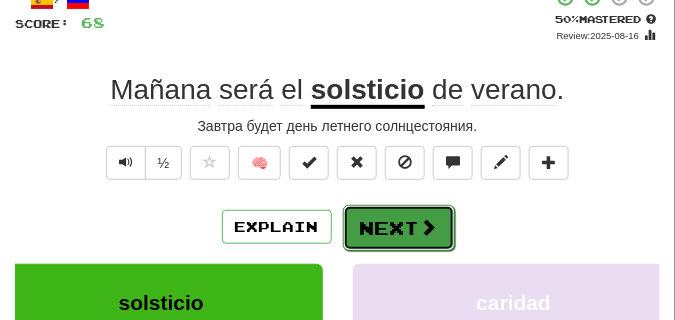 click on "Next" at bounding box center (399, 228) 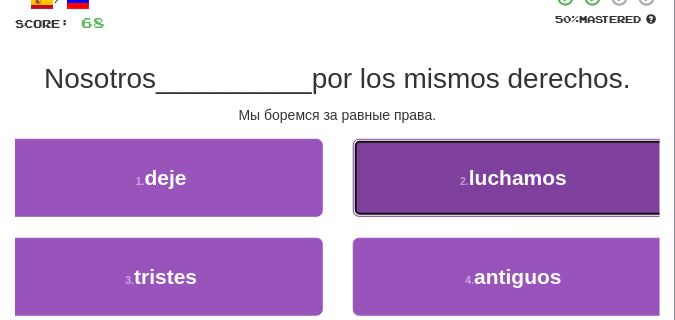 click on "2 .  luchamos" at bounding box center [514, 178] 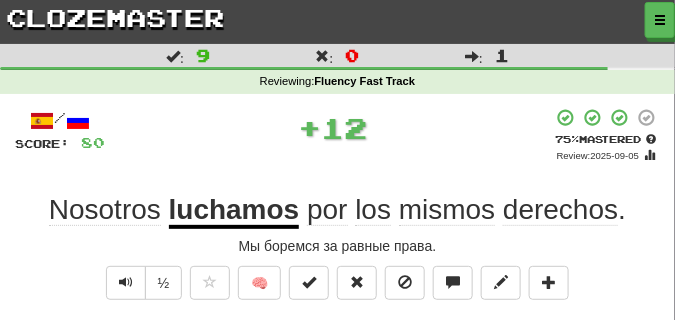 scroll, scrollTop: 50, scrollLeft: 0, axis: vertical 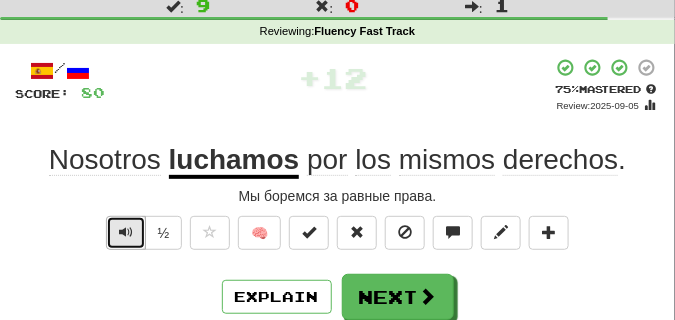 click at bounding box center (126, 232) 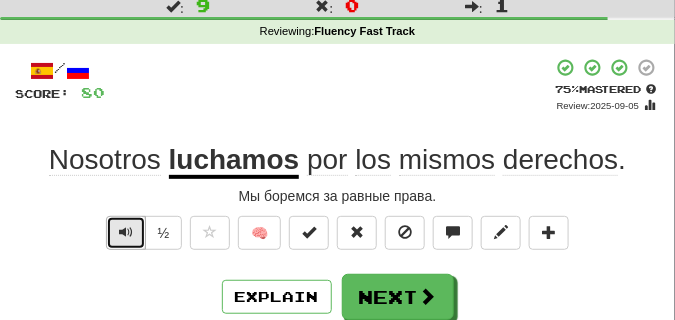 click at bounding box center [126, 232] 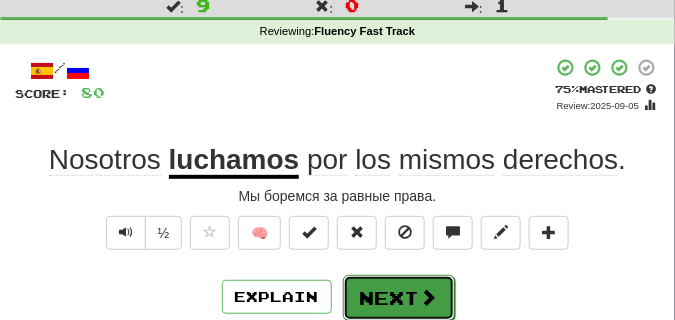 click on "Next" at bounding box center (399, 298) 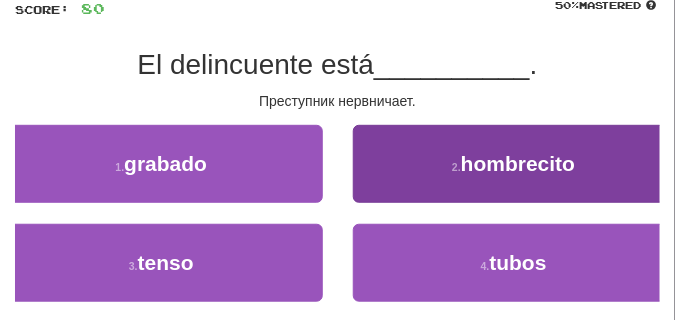 scroll, scrollTop: 150, scrollLeft: 0, axis: vertical 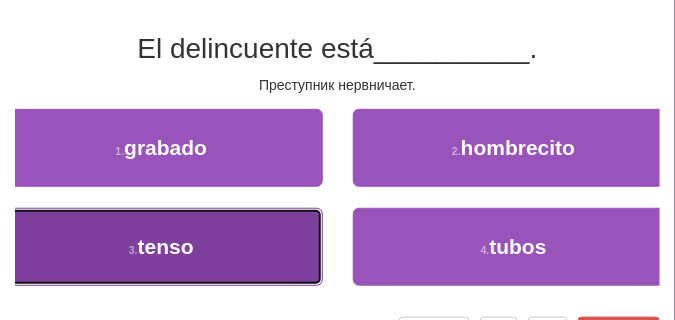 click on "3 .  tenso" at bounding box center (161, 247) 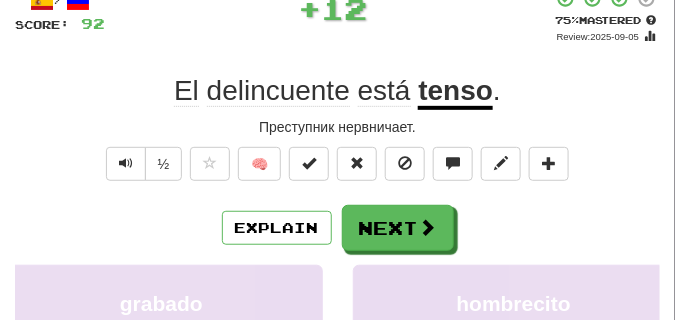 scroll, scrollTop: 100, scrollLeft: 0, axis: vertical 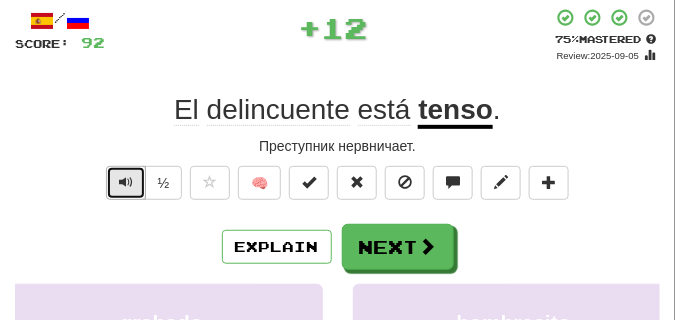 click at bounding box center [126, 183] 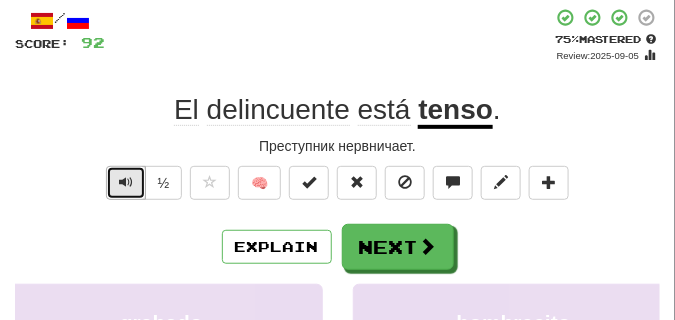 click at bounding box center [126, 182] 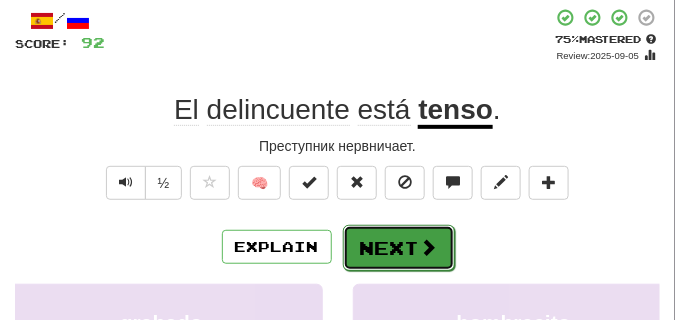 click on "Next" at bounding box center [399, 248] 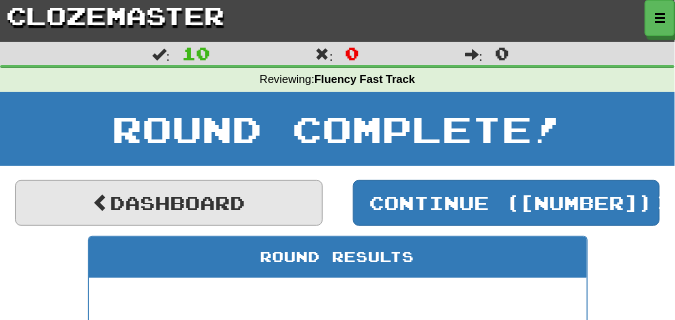 scroll, scrollTop: 0, scrollLeft: 0, axis: both 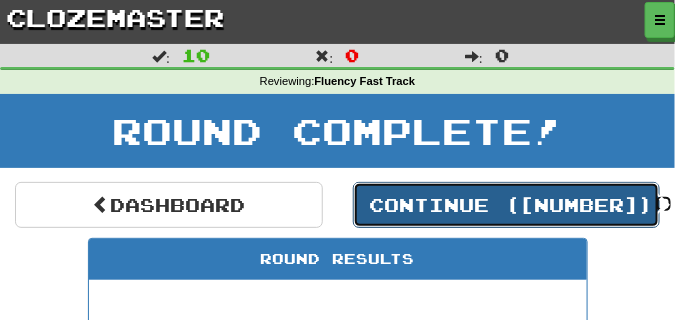 click on "Continue ( 16456 )" at bounding box center (507, 205) 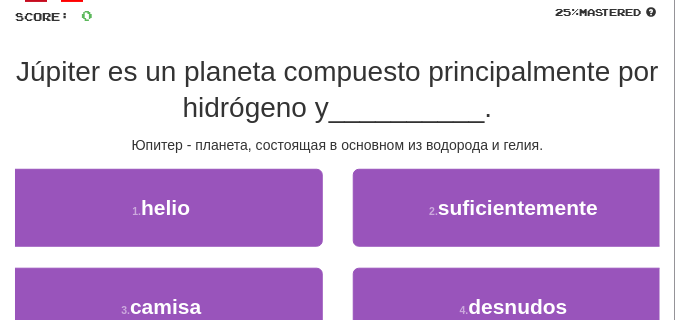 scroll, scrollTop: 150, scrollLeft: 0, axis: vertical 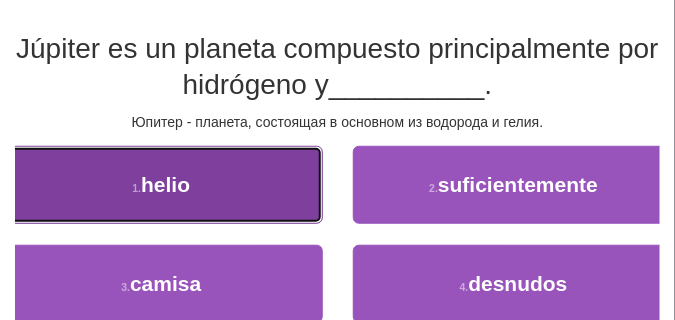 click on "1 .  helio" at bounding box center (161, 185) 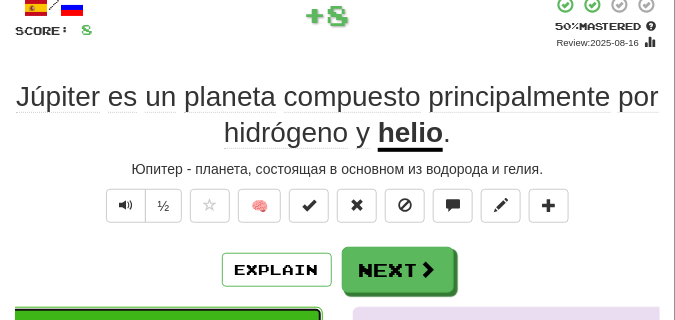 scroll, scrollTop: 50, scrollLeft: 0, axis: vertical 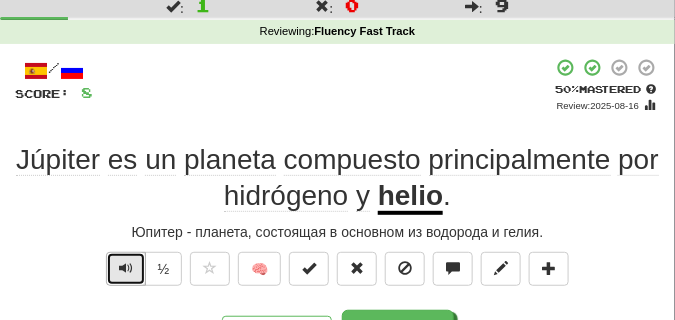 click at bounding box center [126, 268] 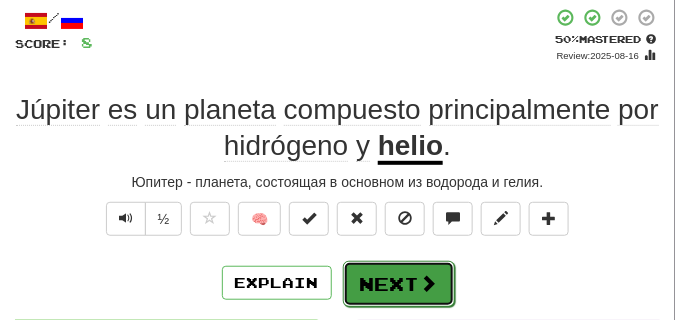 click on "Next" at bounding box center [399, 284] 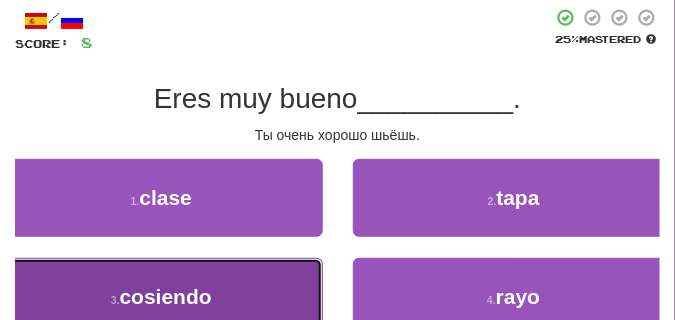 click on "3 .  cosiendo" at bounding box center [161, 297] 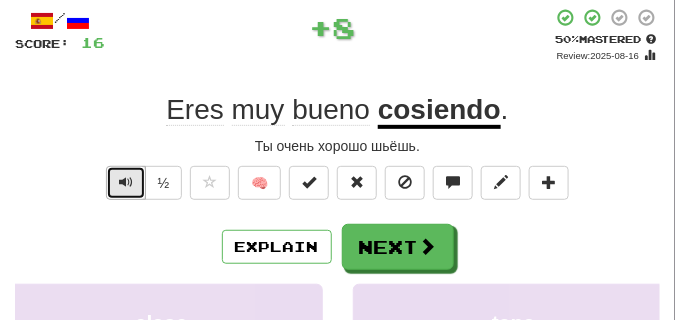 click at bounding box center (126, 182) 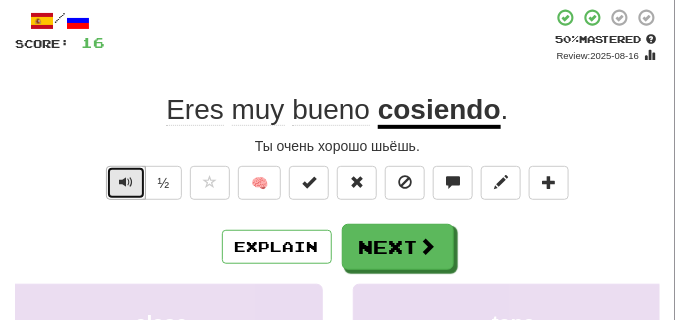 click at bounding box center (126, 182) 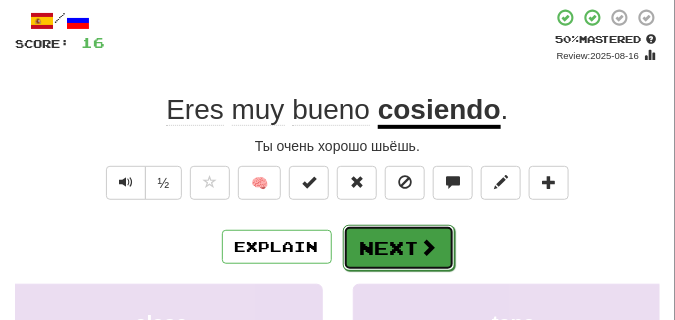 click on "Next" at bounding box center (399, 248) 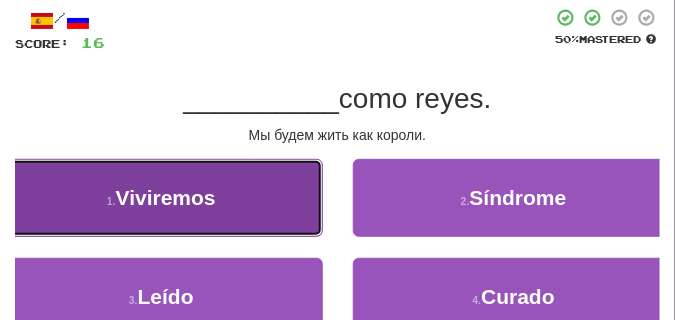 click on "1 .  Viviremos" at bounding box center (161, 198) 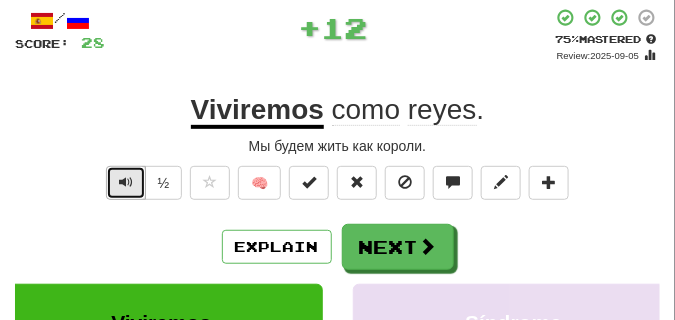click at bounding box center [126, 183] 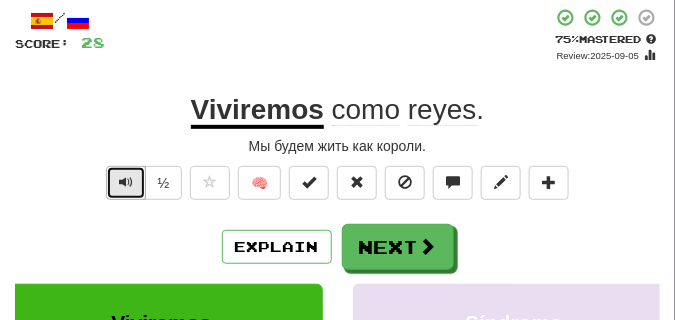 click at bounding box center (126, 183) 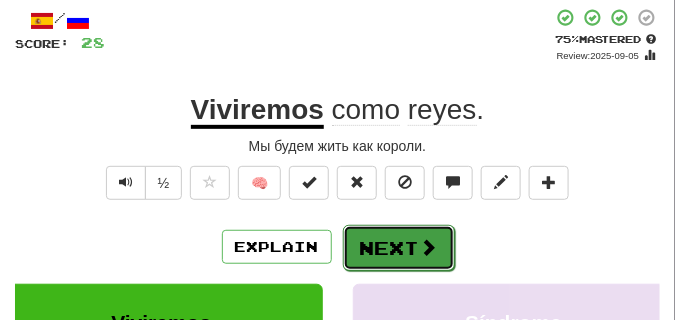 click on "Next" at bounding box center (399, 248) 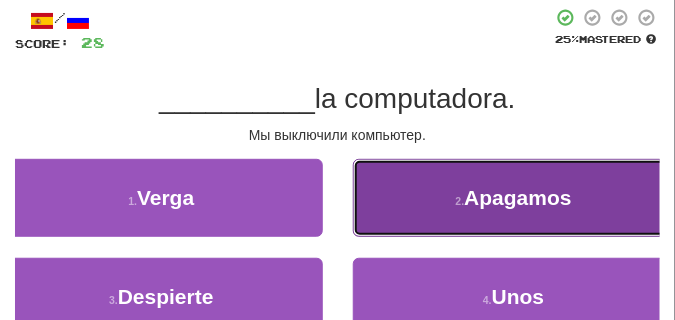 click on "2 .  Apagamos" at bounding box center [514, 198] 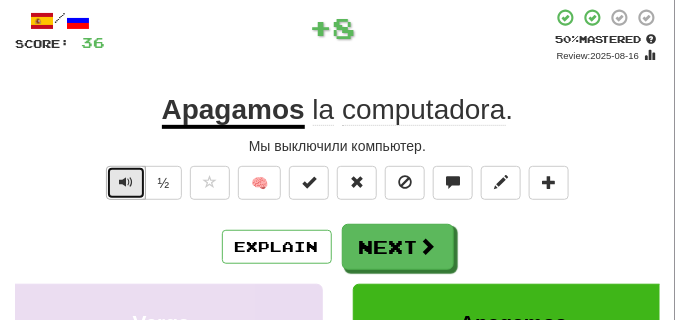 click at bounding box center [126, 182] 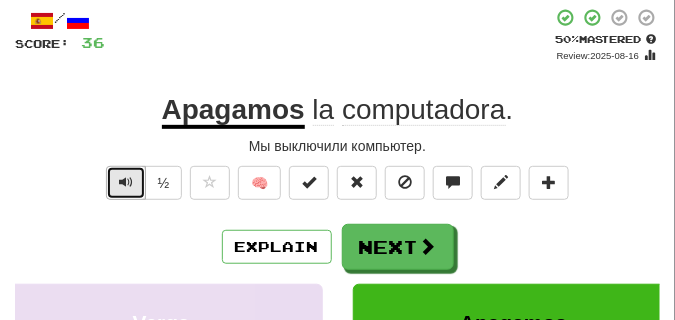 click at bounding box center (126, 182) 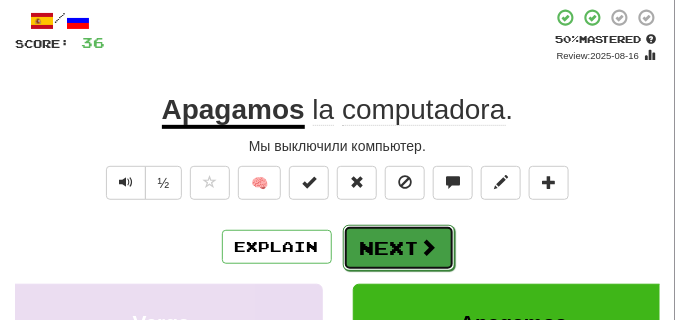click on "Next" at bounding box center [399, 248] 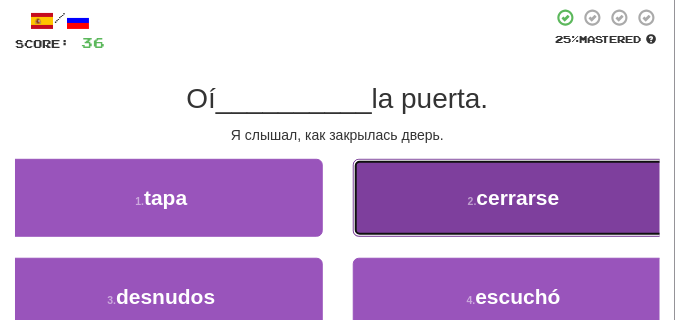click on "2 .  cerrarse" at bounding box center (514, 198) 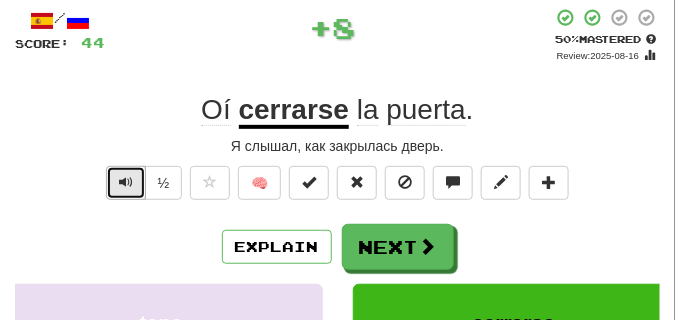 click at bounding box center (126, 183) 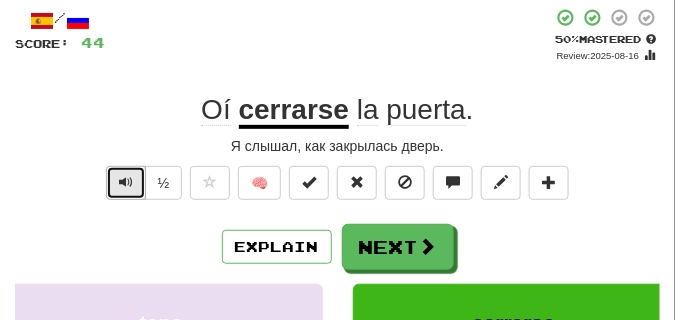 click at bounding box center (126, 183) 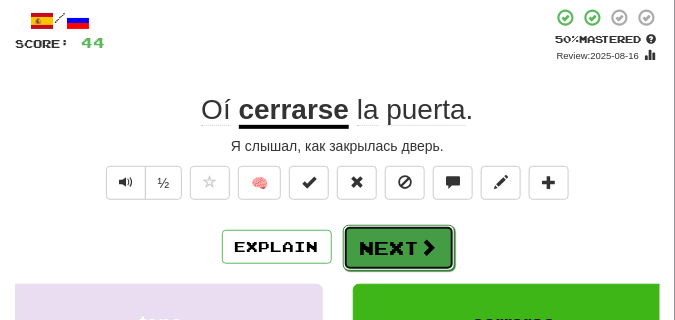 click on "Next" at bounding box center [399, 248] 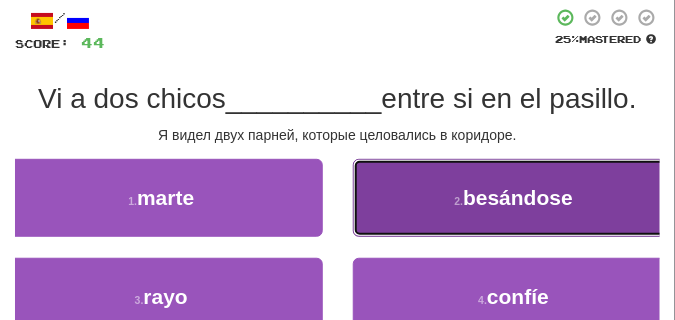 click on "2 .  besándose" at bounding box center (514, 198) 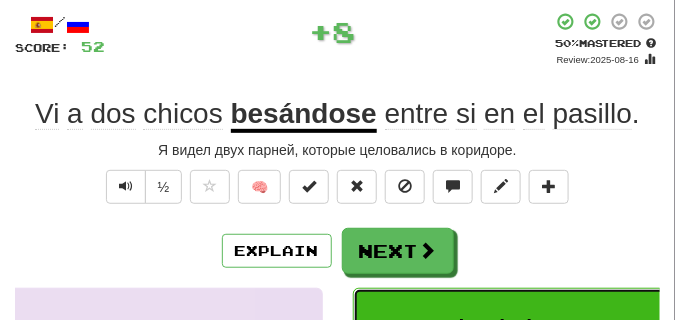 scroll, scrollTop: 100, scrollLeft: 0, axis: vertical 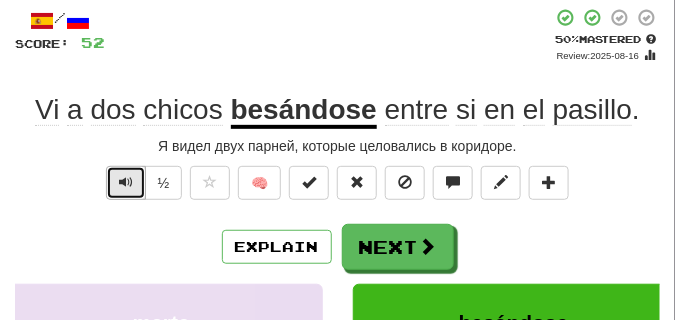 click at bounding box center [126, 182] 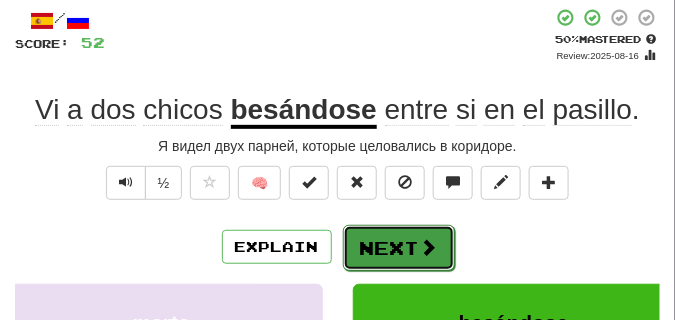 click on "Next" at bounding box center [399, 248] 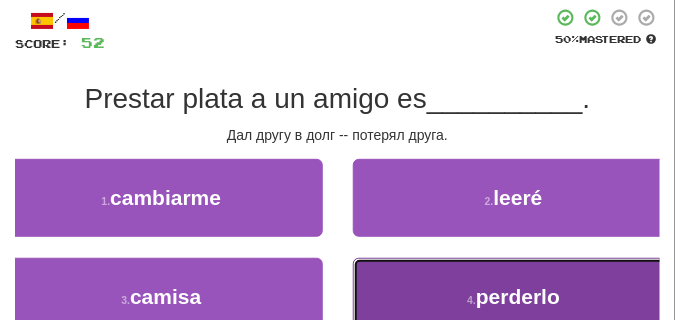 click on "4 .  perderlo" at bounding box center [514, 297] 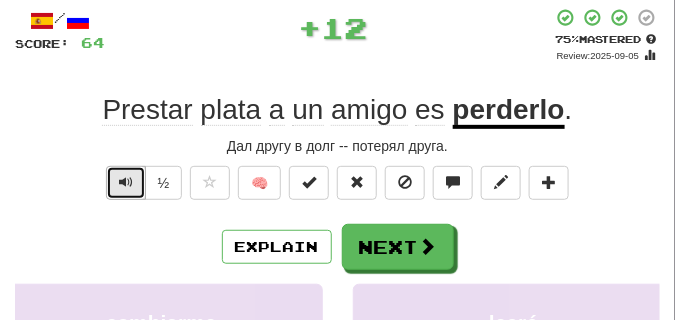 click at bounding box center [126, 182] 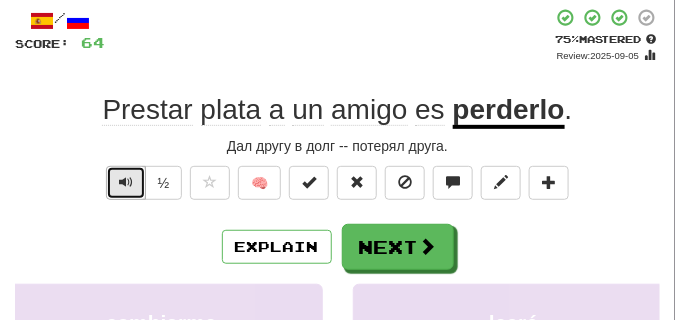 click at bounding box center [126, 182] 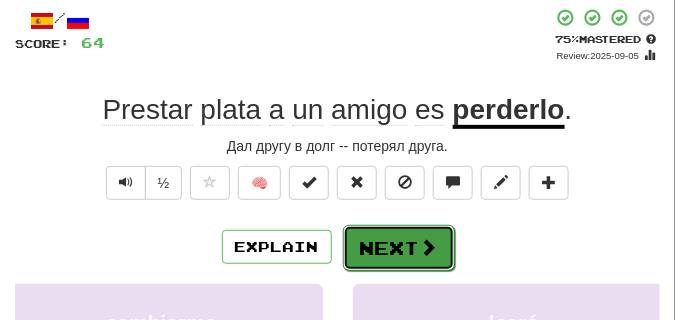 click on "Next" at bounding box center (399, 248) 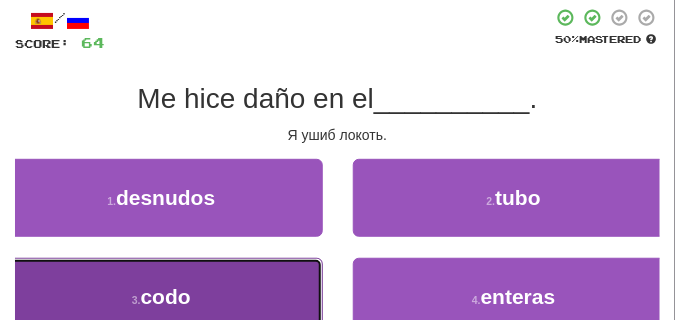 click on "3 .  codo" at bounding box center [161, 297] 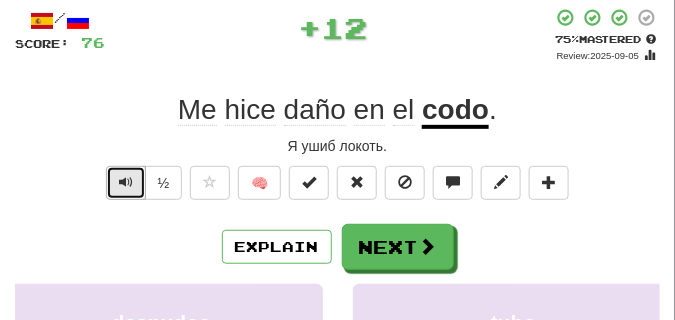 click at bounding box center (126, 183) 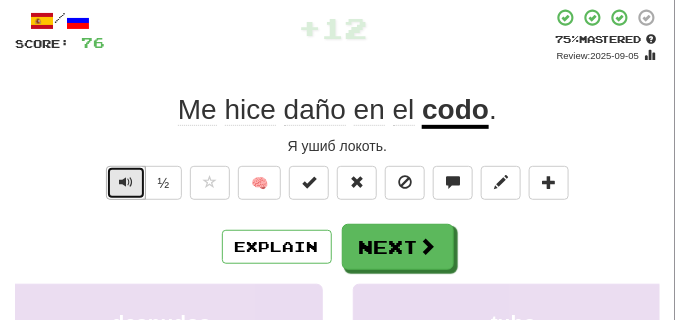click at bounding box center (126, 183) 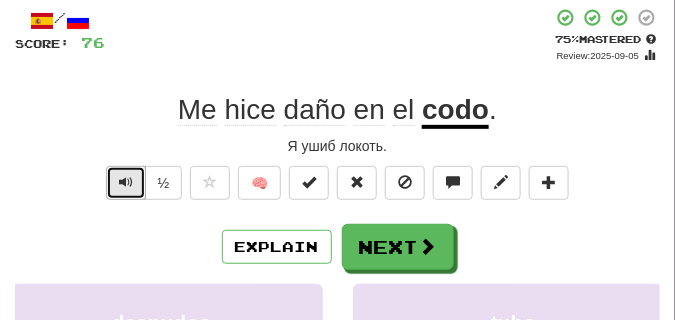 click at bounding box center (126, 183) 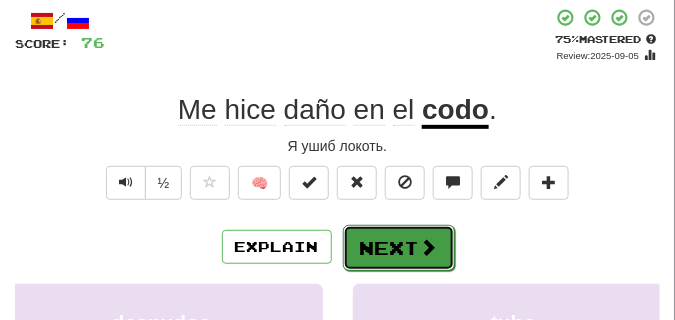 click on "Next" at bounding box center (399, 248) 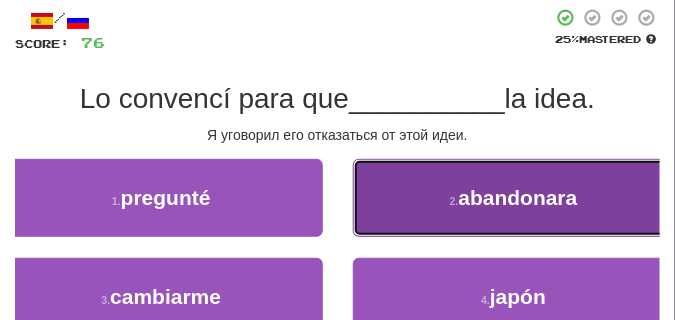 click on "2 .  abandonara" at bounding box center [514, 198] 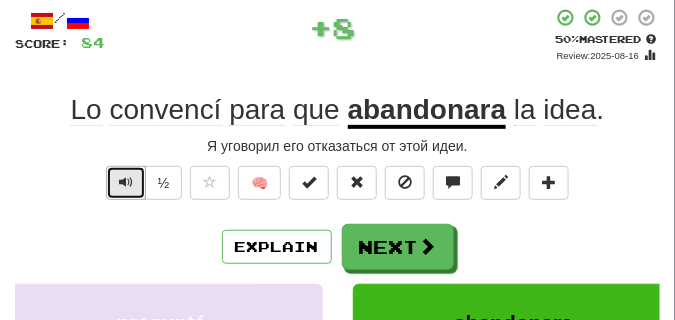 click at bounding box center [126, 182] 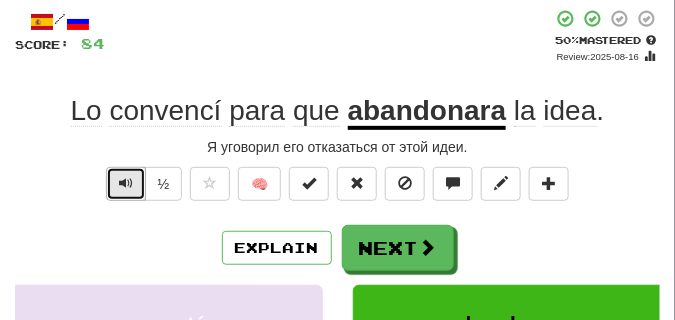 scroll, scrollTop: 100, scrollLeft: 0, axis: vertical 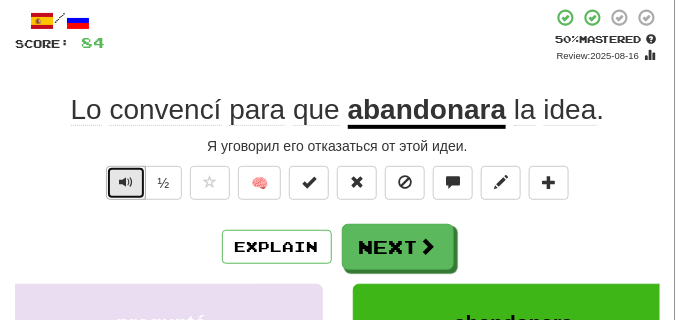 click at bounding box center (126, 182) 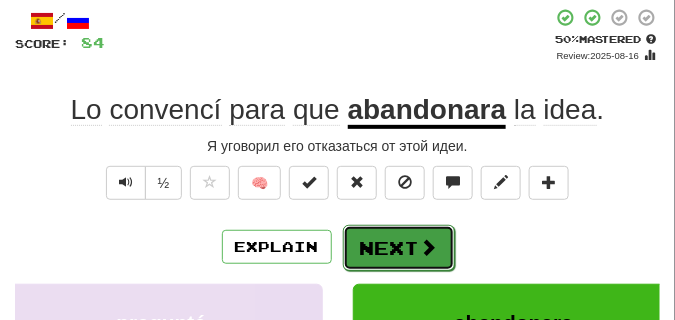 click on "Next" at bounding box center (399, 248) 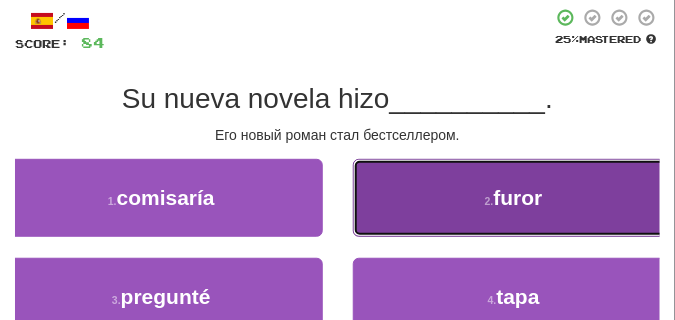 click on "2 .  furor" at bounding box center [514, 198] 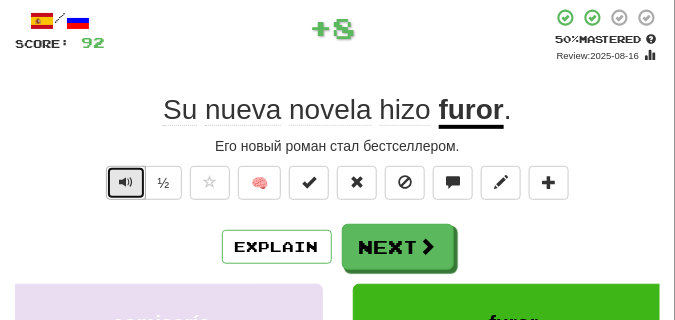 click at bounding box center (126, 182) 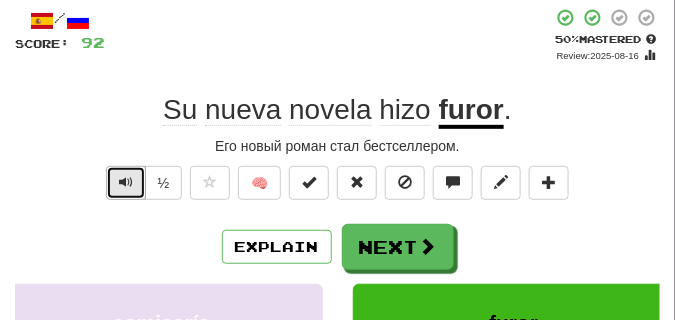 click at bounding box center (126, 182) 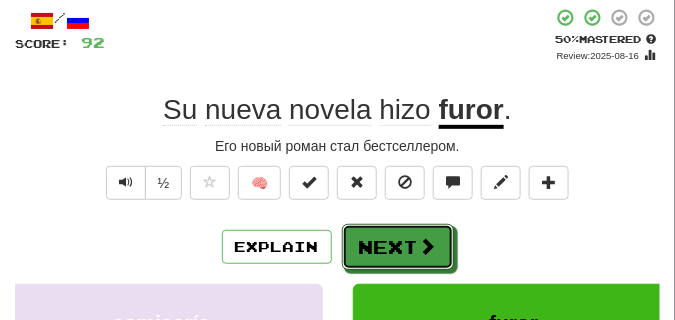 click on "Next" at bounding box center [398, 247] 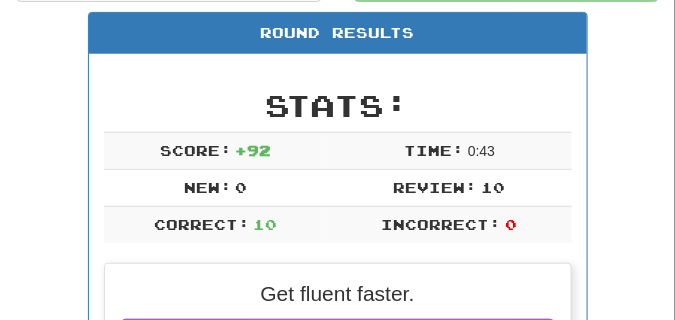 scroll, scrollTop: 188, scrollLeft: 0, axis: vertical 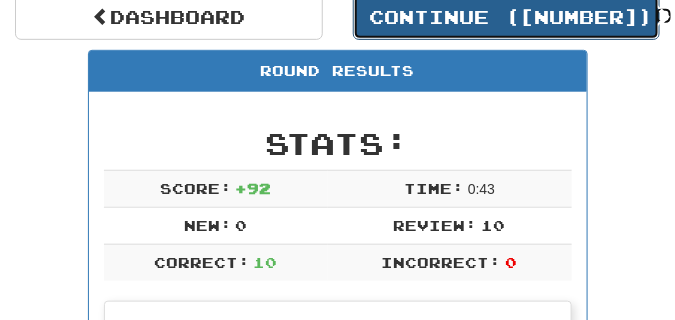 click on "Continue ( 16446 )" at bounding box center [507, 17] 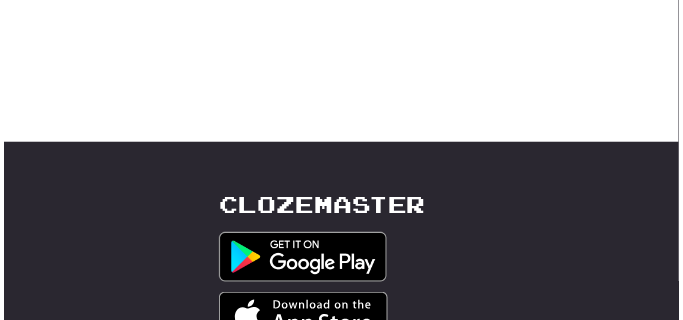 scroll, scrollTop: 188, scrollLeft: 0, axis: vertical 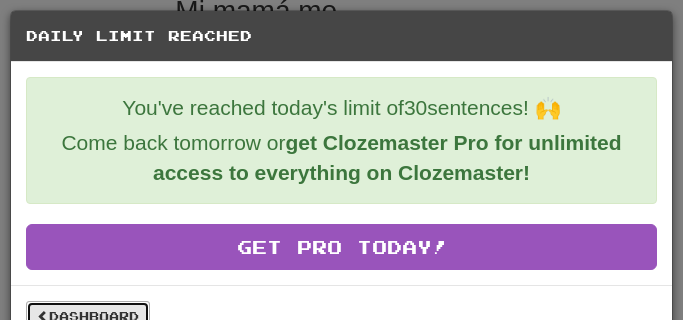 click on "Dashboard" at bounding box center [88, 316] 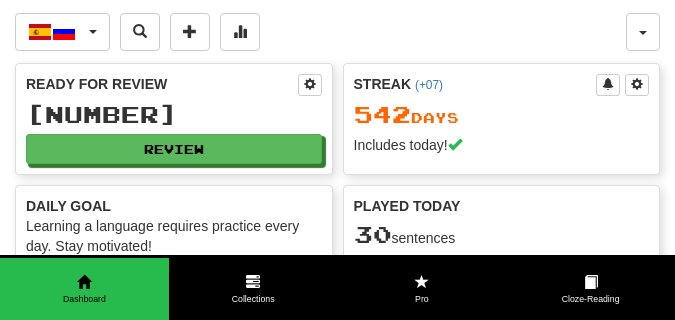 scroll, scrollTop: 0, scrollLeft: 0, axis: both 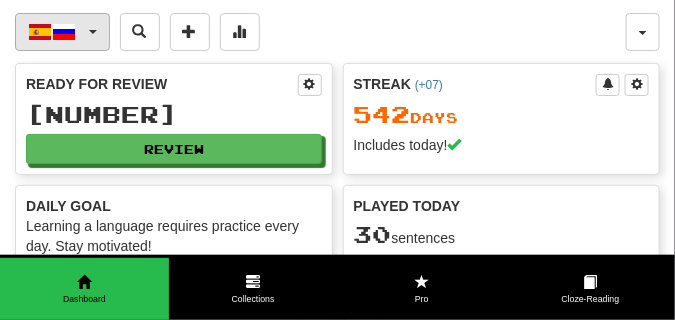 click on "Español  /  Русский" at bounding box center (62, 32) 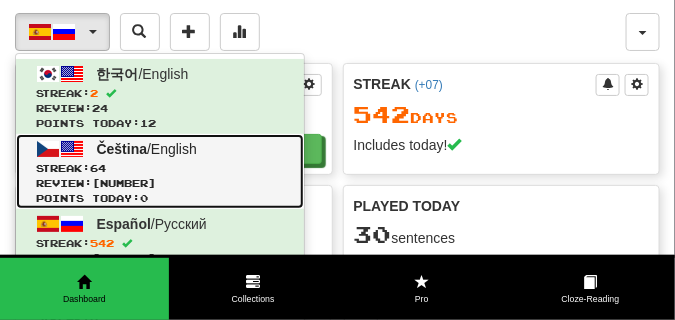 click on "Čeština" at bounding box center [122, 149] 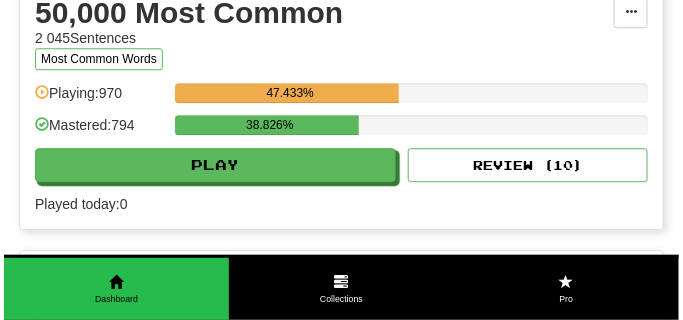scroll, scrollTop: 2300, scrollLeft: 0, axis: vertical 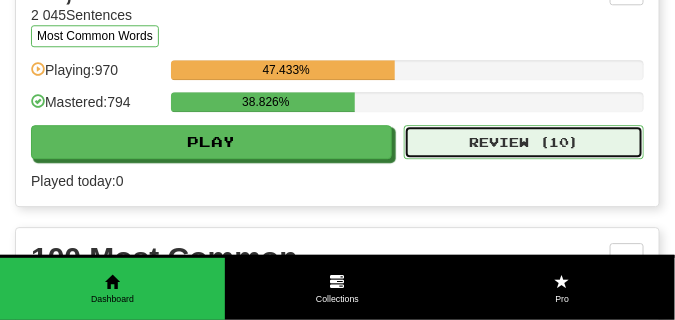 click on "Review ( 10 )" 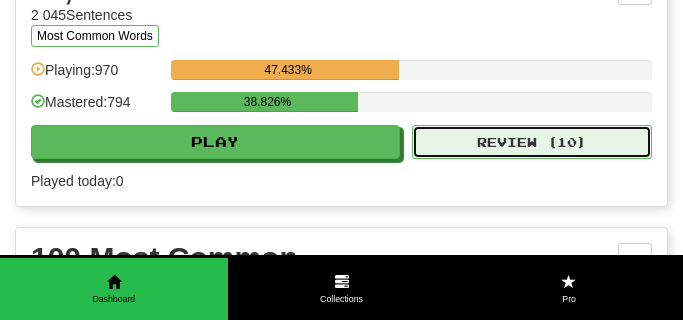 select on "**" 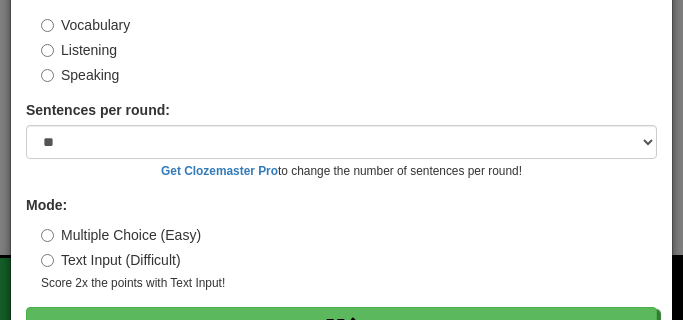scroll, scrollTop: 186, scrollLeft: 0, axis: vertical 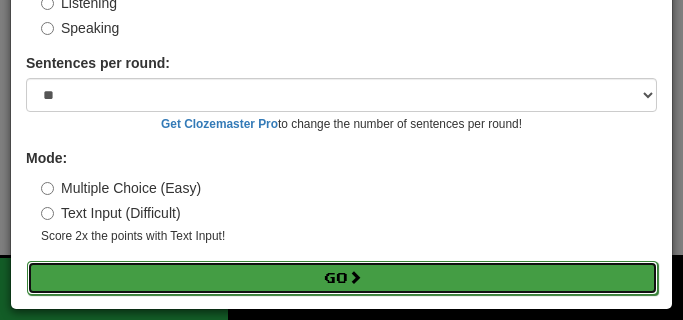 click on "Go" at bounding box center (342, 278) 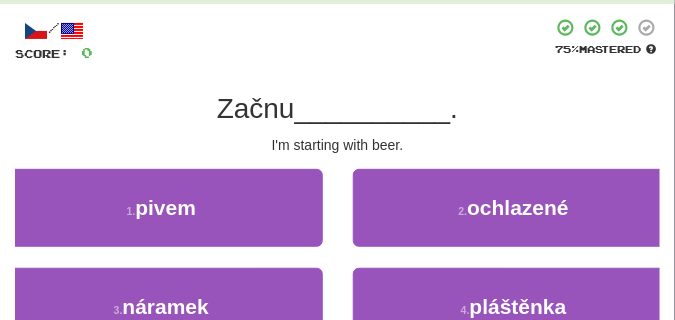 scroll, scrollTop: 100, scrollLeft: 0, axis: vertical 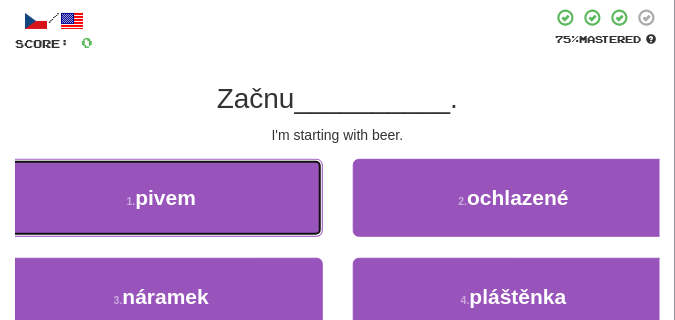 click on "1 .  pivem" at bounding box center (161, 198) 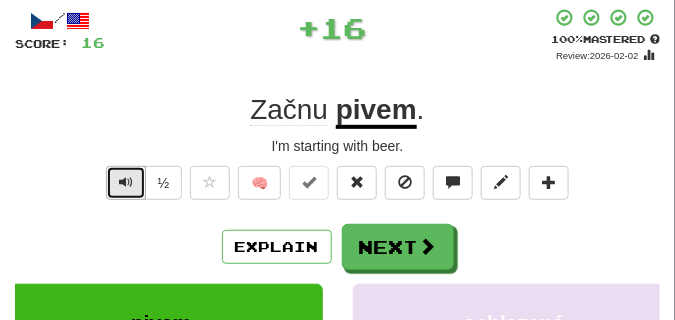 click at bounding box center (126, 182) 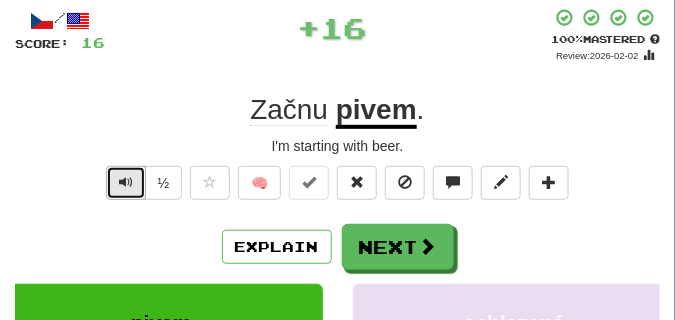 click at bounding box center (126, 182) 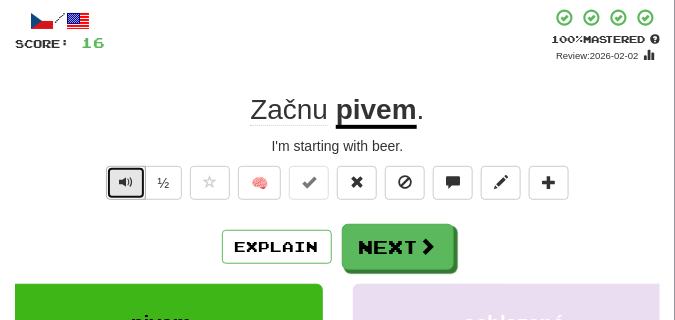 click at bounding box center [126, 182] 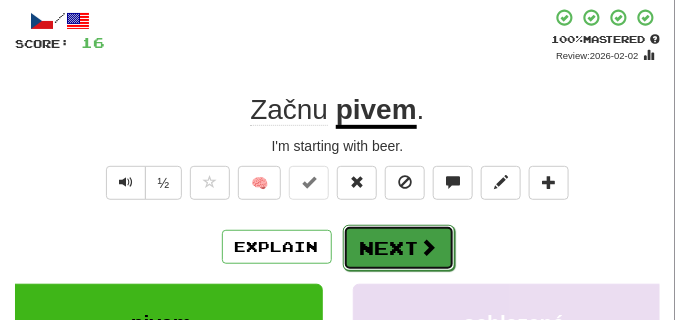 click on "Next" at bounding box center [399, 248] 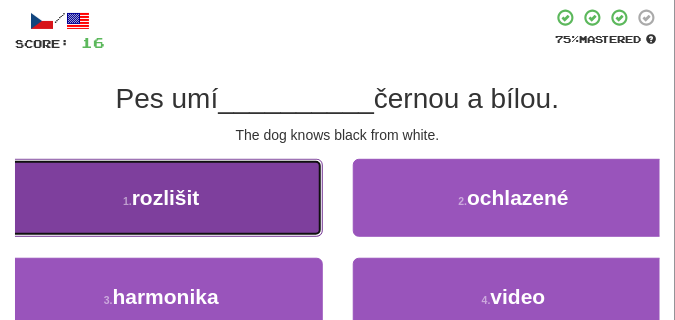 click on "1 .  rozlišit" at bounding box center [161, 198] 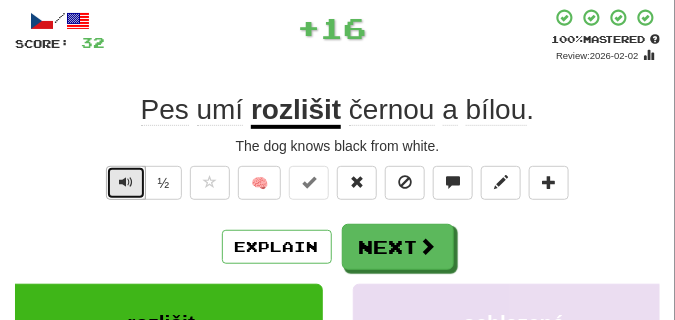 click at bounding box center [126, 182] 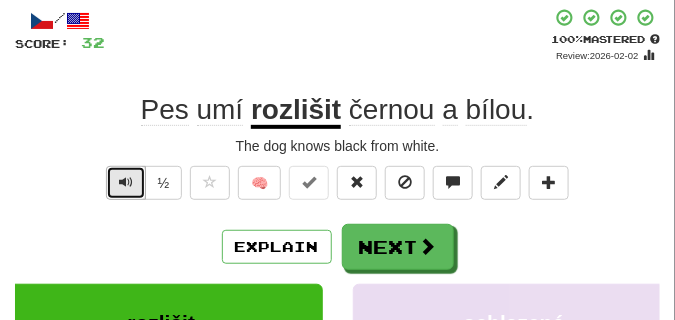 click at bounding box center [126, 182] 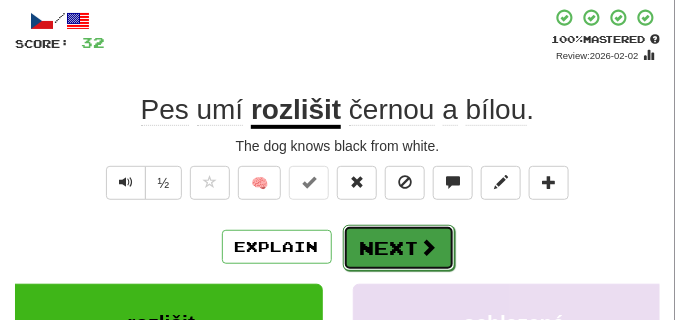 click on "Next" at bounding box center (399, 248) 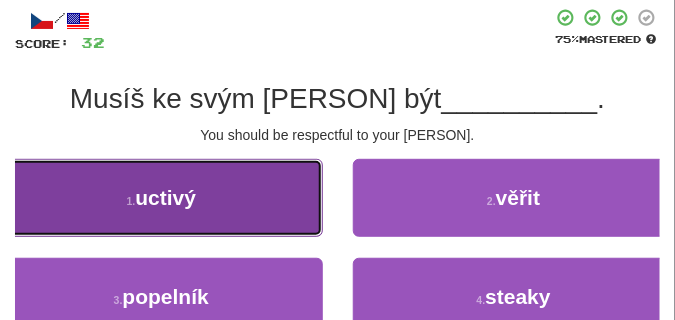 click on "1 .  uctivý" at bounding box center (161, 198) 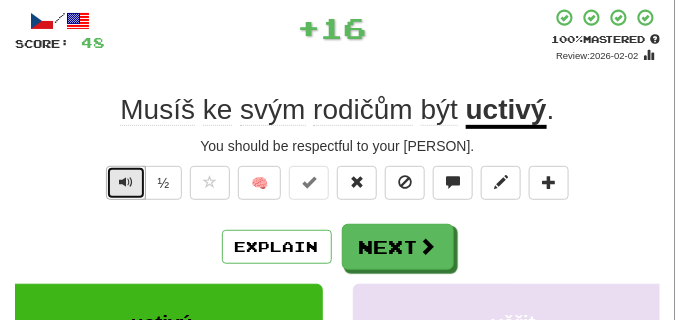 click at bounding box center [126, 182] 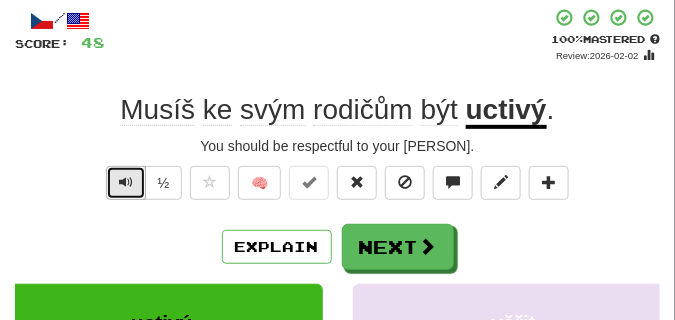 click at bounding box center (126, 182) 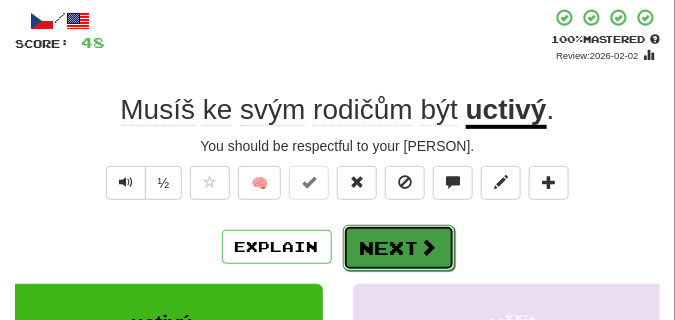 click on "Next" at bounding box center (399, 248) 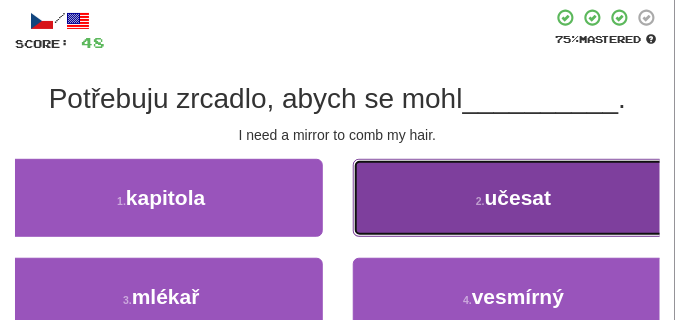 click on "2 .  učesat" at bounding box center (514, 198) 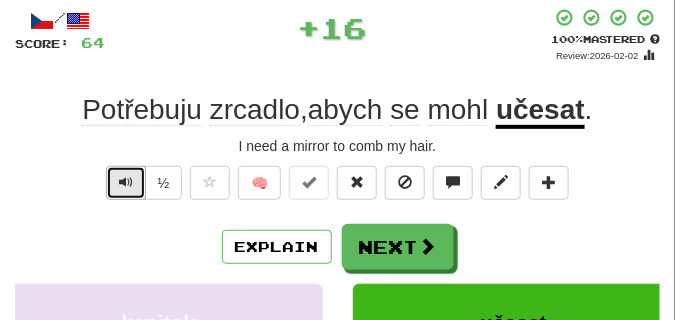 click at bounding box center [126, 183] 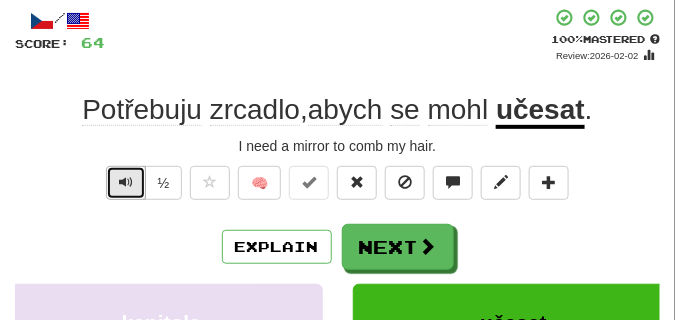 click at bounding box center (126, 183) 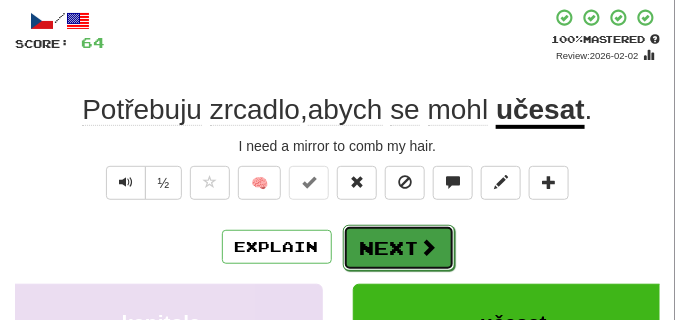click on "Next" at bounding box center (399, 248) 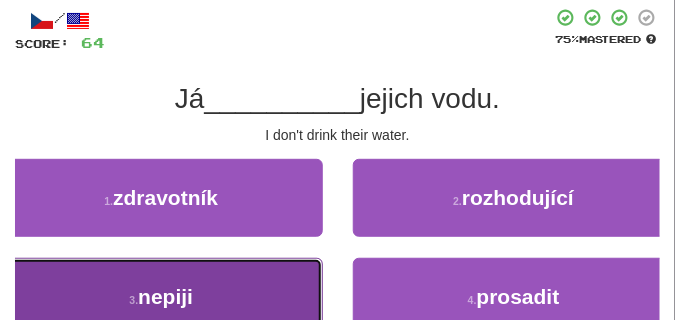 click on "3 .  nepiji" at bounding box center [161, 297] 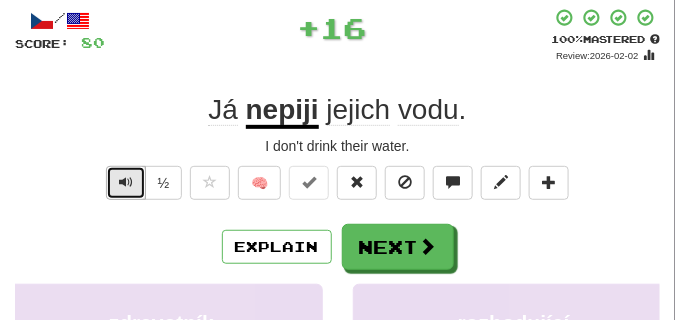 click at bounding box center [126, 183] 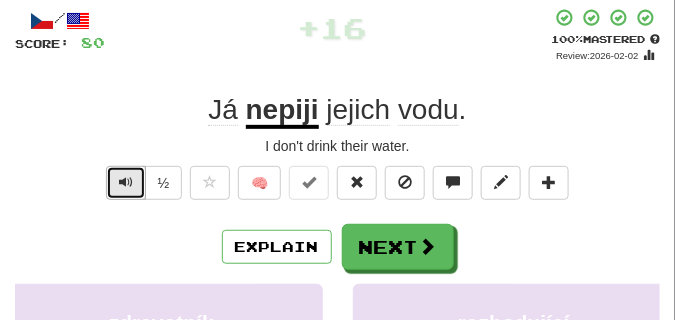 click at bounding box center [126, 183] 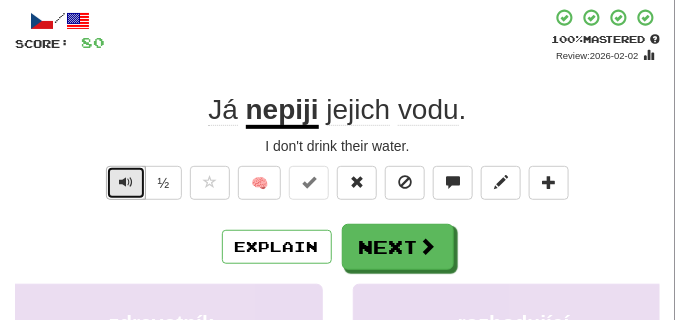 click at bounding box center (126, 183) 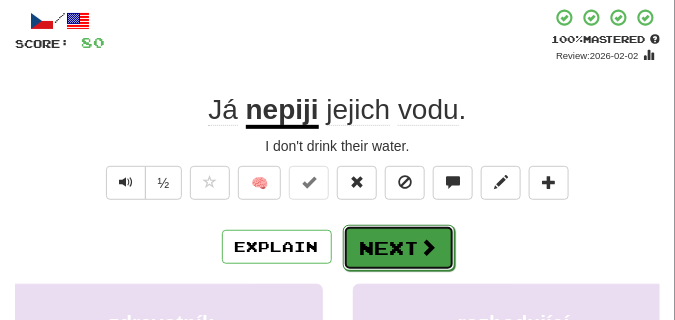 click on "Next" at bounding box center (399, 248) 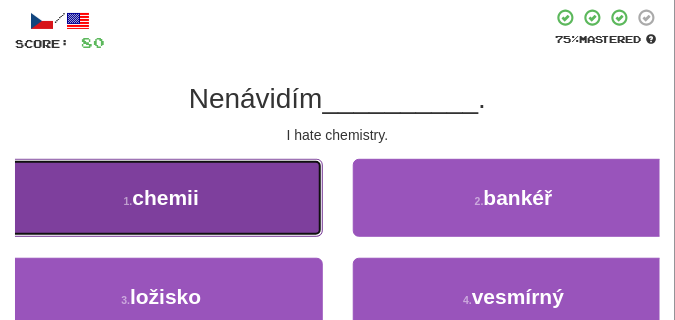 click on "1 .  chemii" at bounding box center [161, 198] 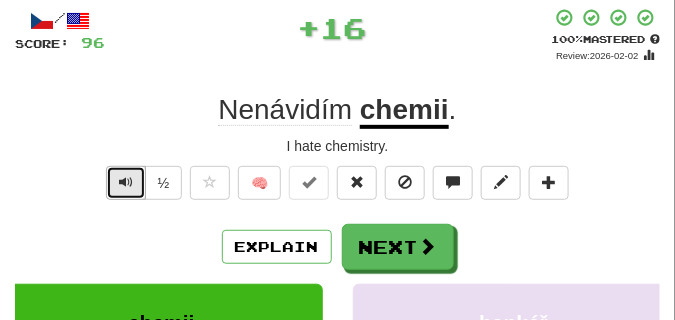 click at bounding box center (126, 182) 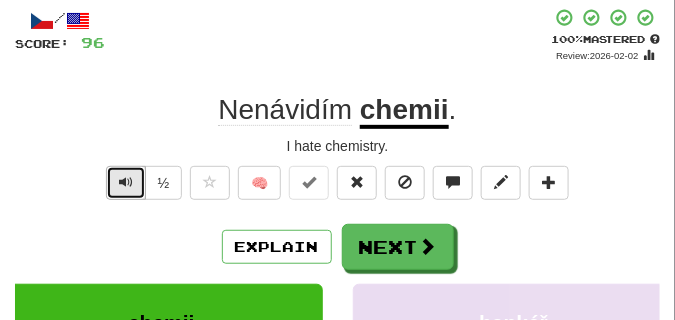 click at bounding box center (126, 182) 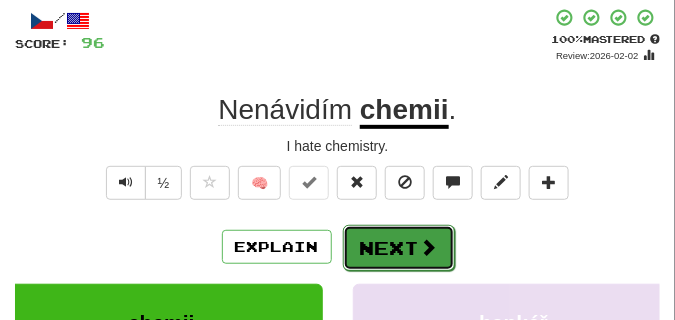 click on "Next" at bounding box center [399, 248] 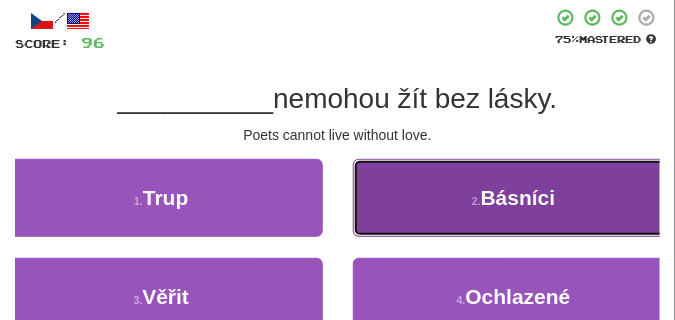 click on "2 .  Básníci" at bounding box center (514, 198) 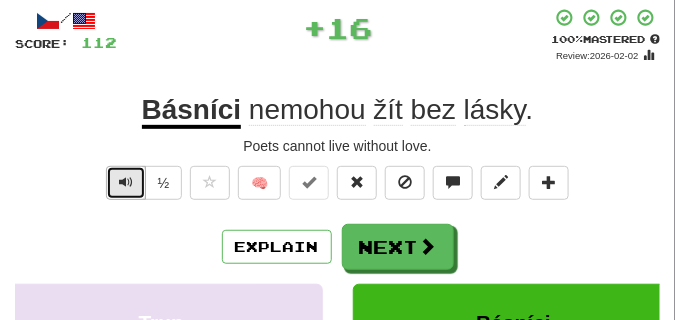 click at bounding box center [126, 182] 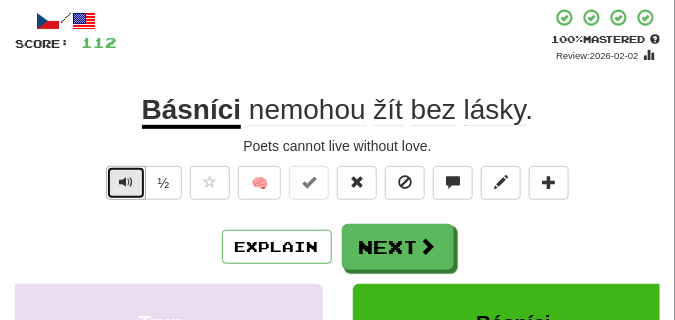 click at bounding box center (126, 182) 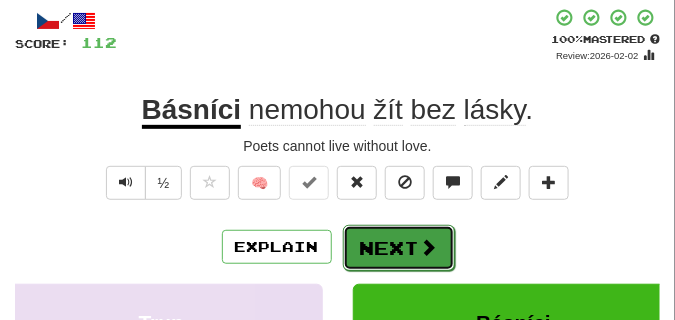 click on "Next" at bounding box center (399, 248) 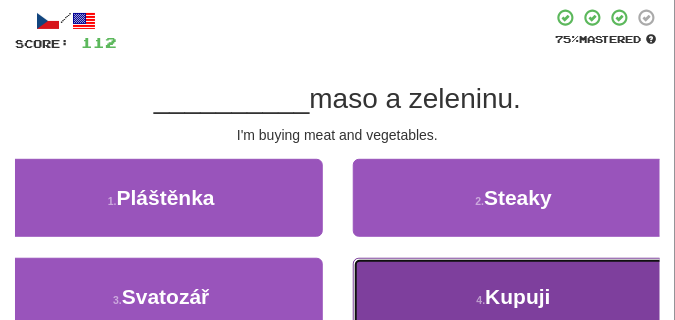 click on "4 .  Kupuji" at bounding box center [514, 297] 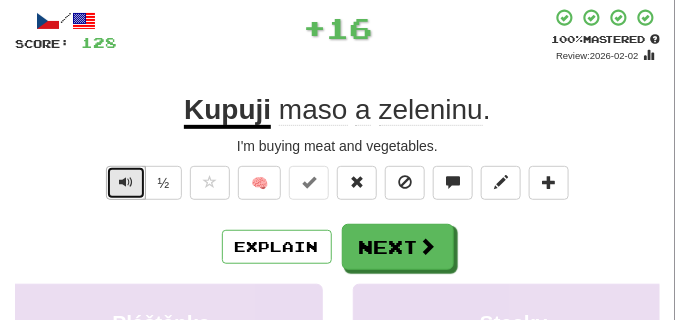 click at bounding box center [126, 182] 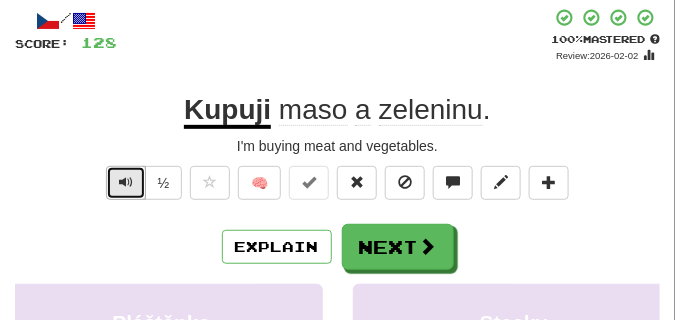 click at bounding box center [126, 182] 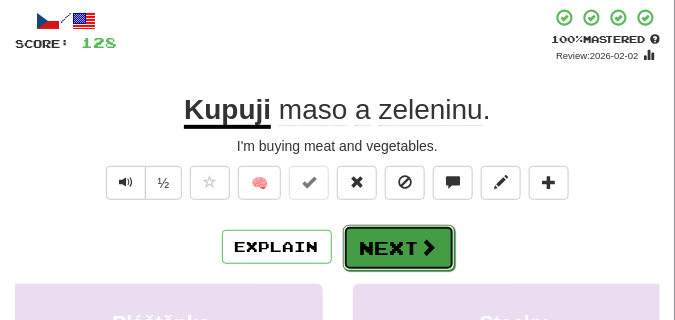 click at bounding box center (429, 247) 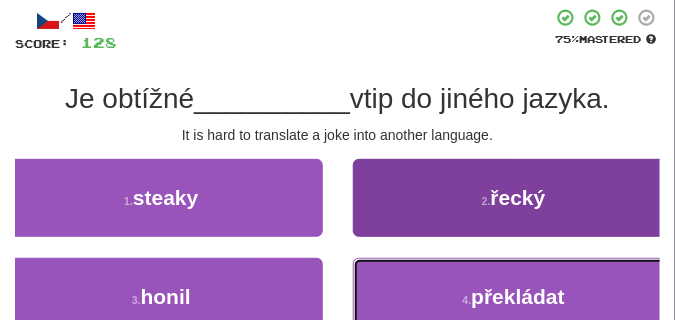 click on "překládat" at bounding box center [517, 296] 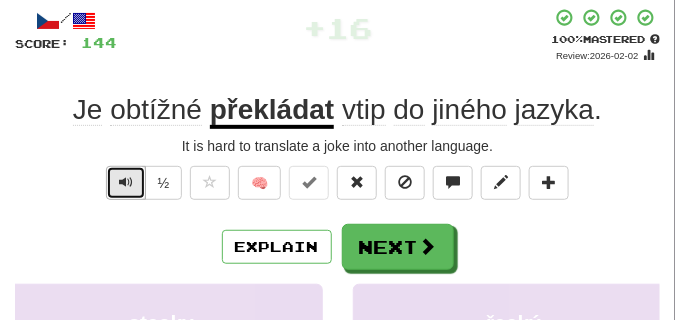 click at bounding box center (126, 182) 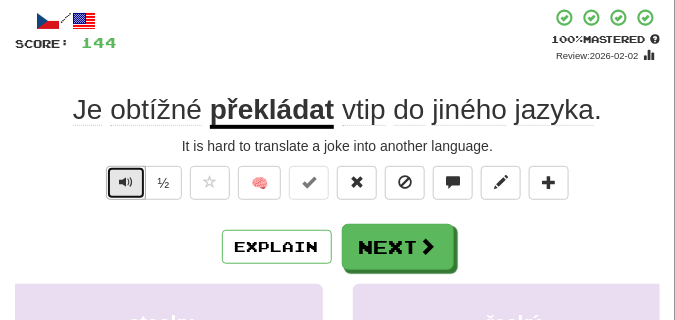 click at bounding box center [126, 182] 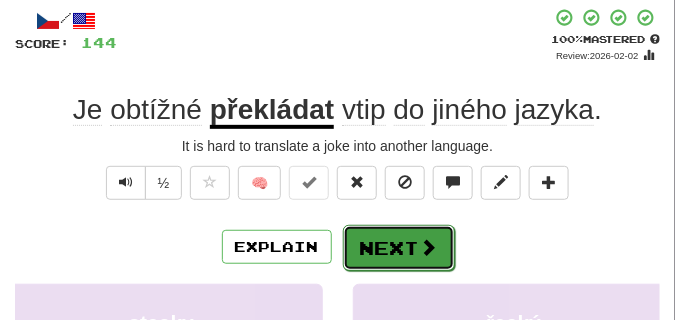 click on "Next" at bounding box center (399, 248) 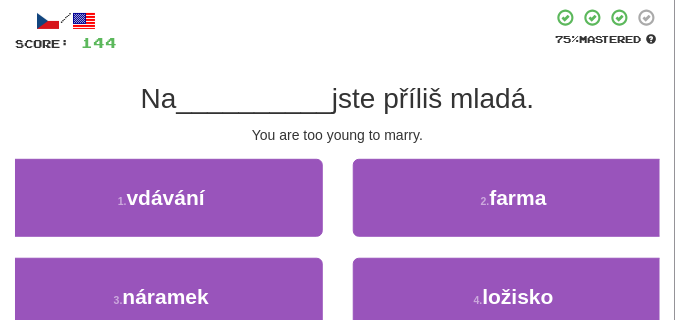 click on "/  Score:   144 75 %  Mastered Na  __________  jste příliš mladá. You are too young to marry. 1 .  vdávání 2 .  farma 3 .  náramek 4 .  ložisko  Help!  Report" at bounding box center (337, 204) 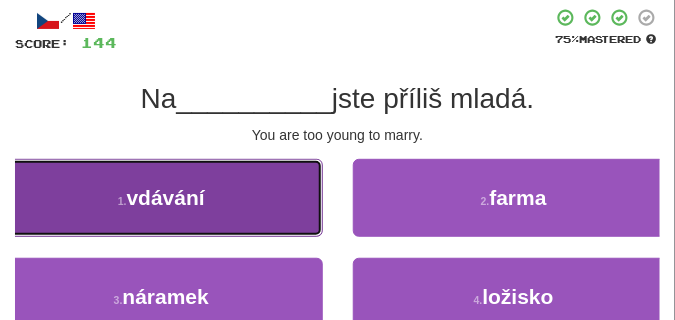 click on "1 .  vdávání" at bounding box center (161, 198) 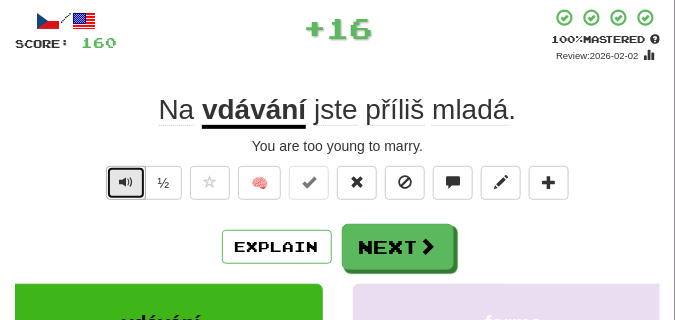 click at bounding box center [126, 182] 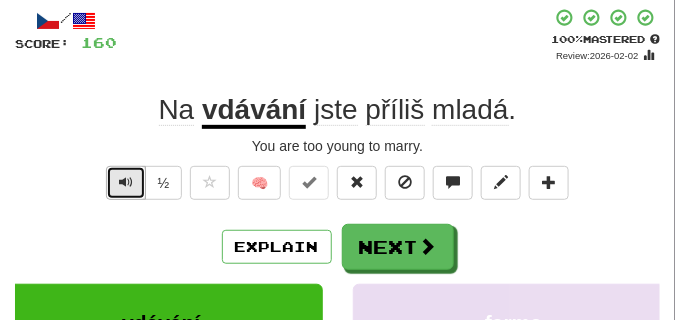 click at bounding box center (126, 182) 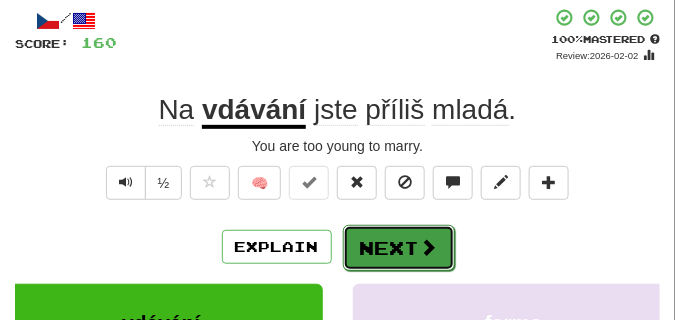 click on "Next" at bounding box center (399, 248) 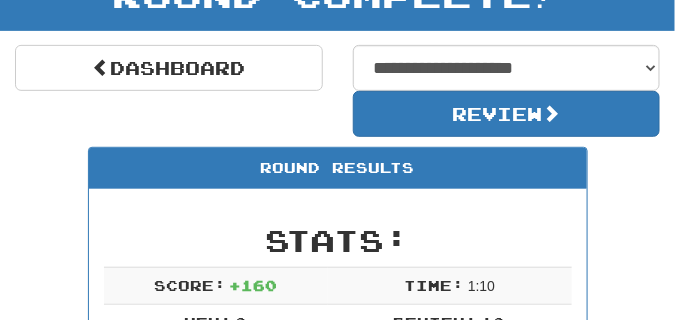 scroll, scrollTop: 138, scrollLeft: 0, axis: vertical 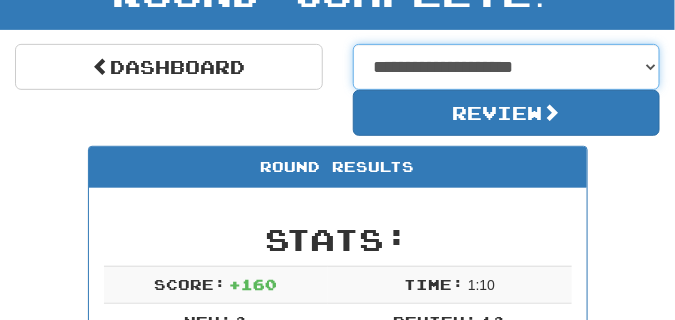 click on "**********" at bounding box center (507, 67) 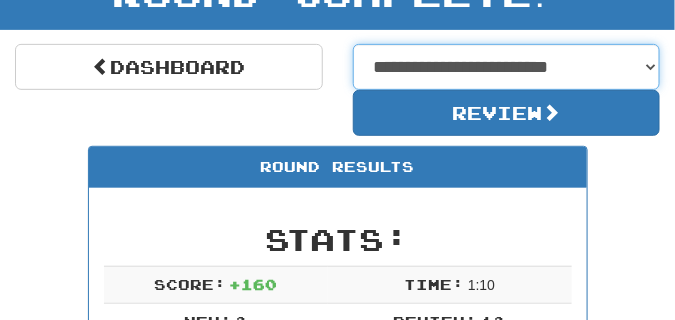 click on "**********" at bounding box center (507, 67) 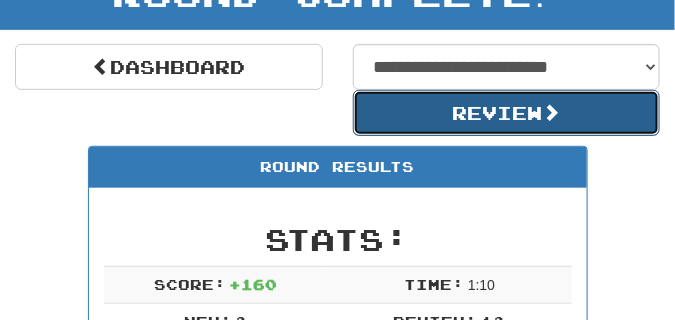 click on "Review" at bounding box center [507, 113] 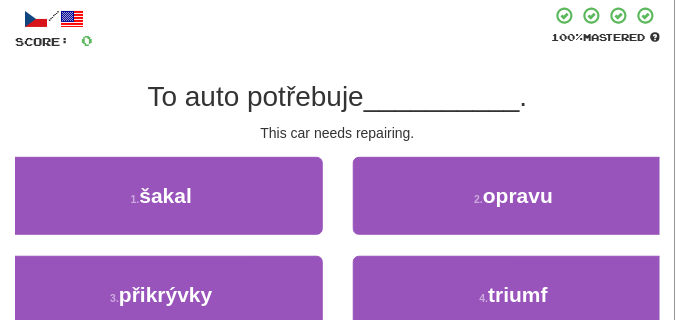 scroll, scrollTop: 150, scrollLeft: 0, axis: vertical 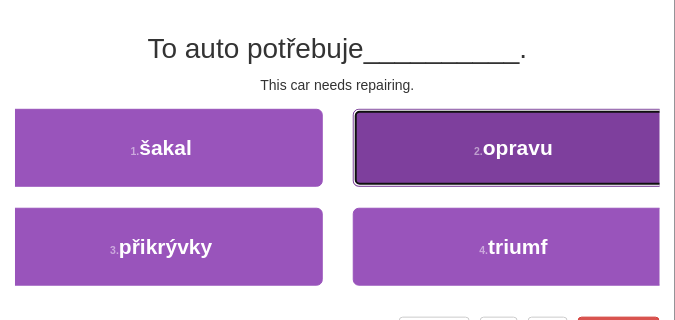 click on "2 .  opravu" at bounding box center (514, 148) 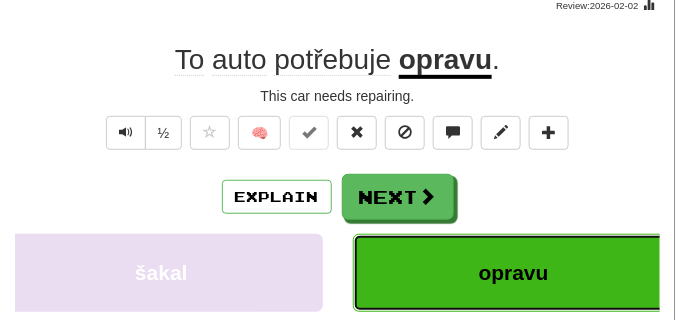 scroll, scrollTop: 100, scrollLeft: 0, axis: vertical 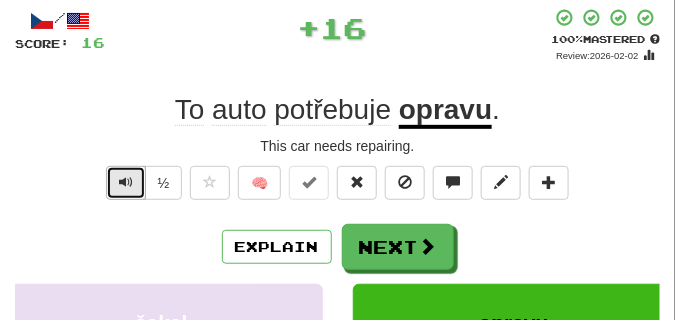 click at bounding box center [126, 183] 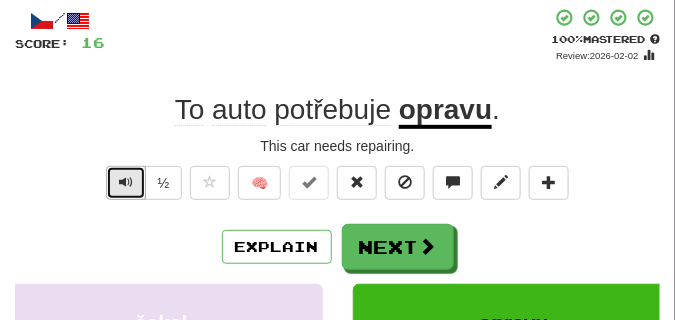 click at bounding box center (126, 182) 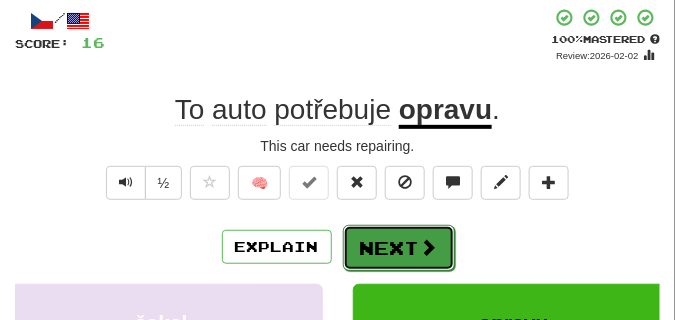 click on "Next" at bounding box center [399, 248] 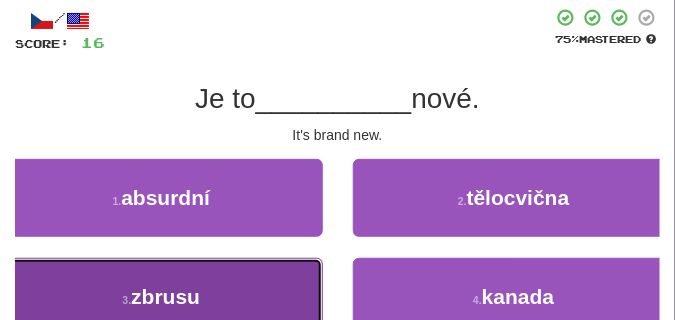 click on "3 .  zbrusu" at bounding box center (161, 297) 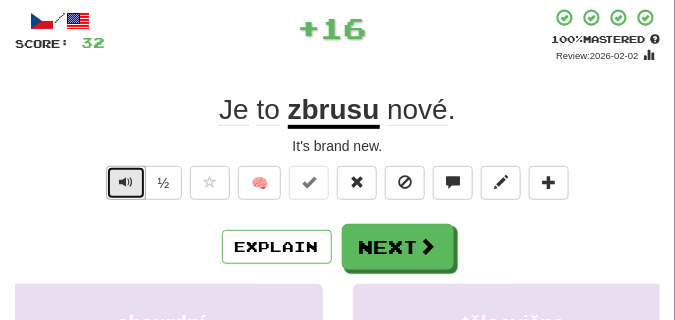 click at bounding box center [126, 182] 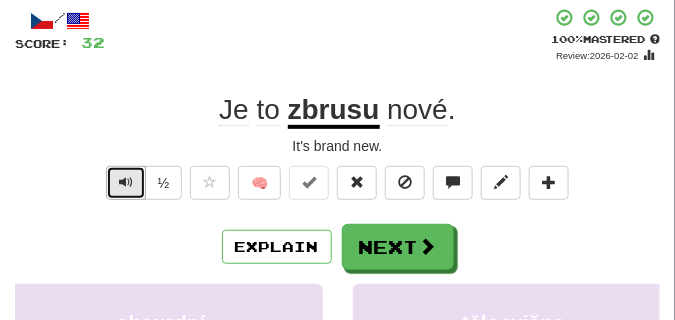 click at bounding box center [126, 182] 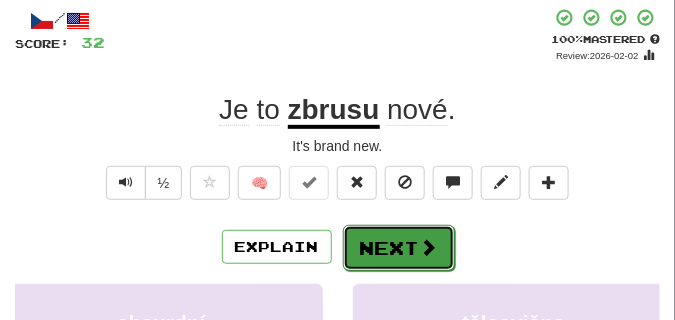 click on "Next" at bounding box center (399, 248) 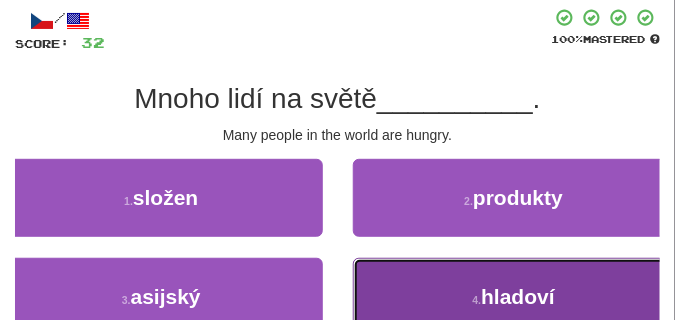 click on "4 .  hladoví" at bounding box center [514, 297] 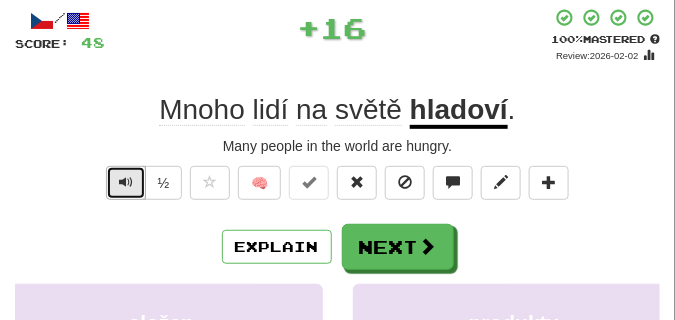 click at bounding box center (126, 182) 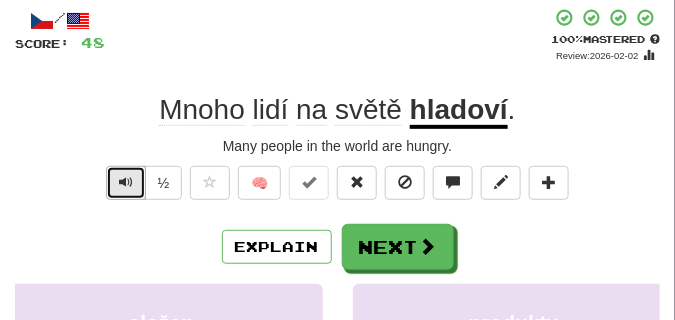 click at bounding box center [126, 182] 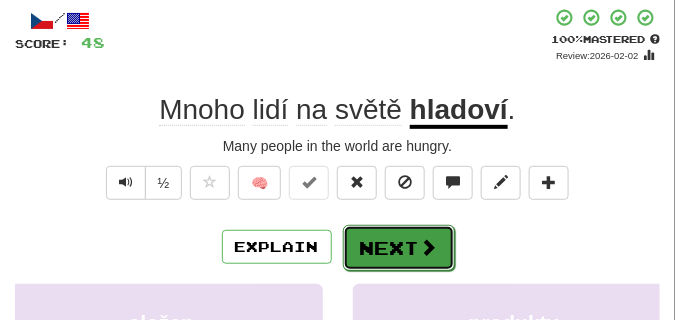 click on "Next" at bounding box center [399, 248] 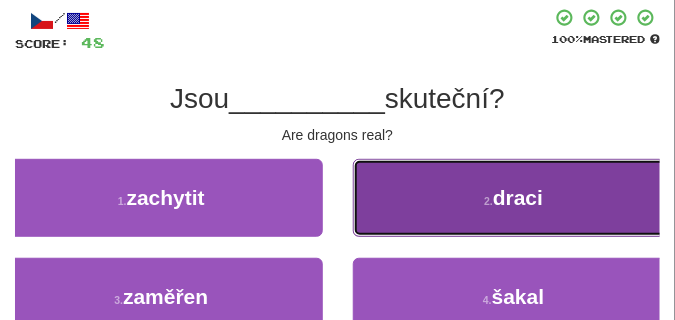 click on "2 .  draci" at bounding box center (514, 198) 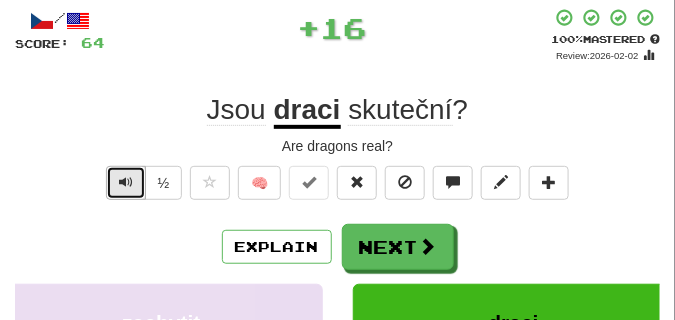 click at bounding box center [126, 182] 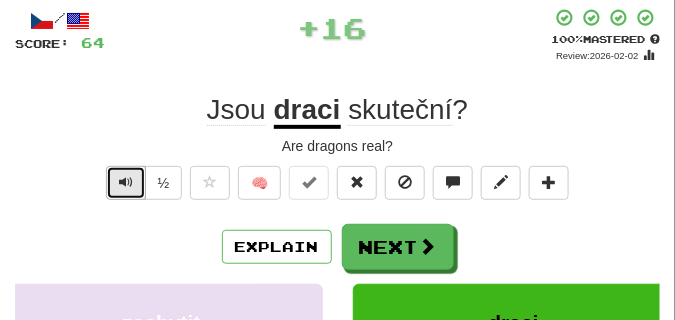 click at bounding box center (126, 182) 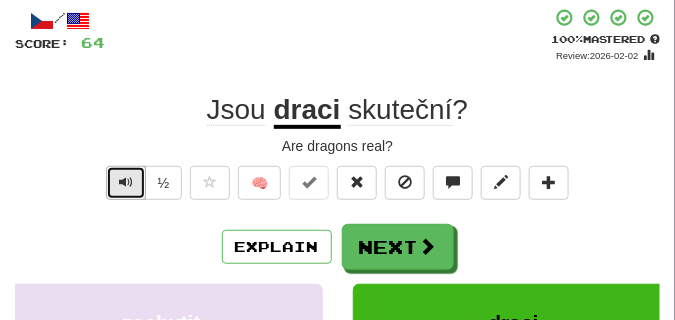 click at bounding box center [126, 182] 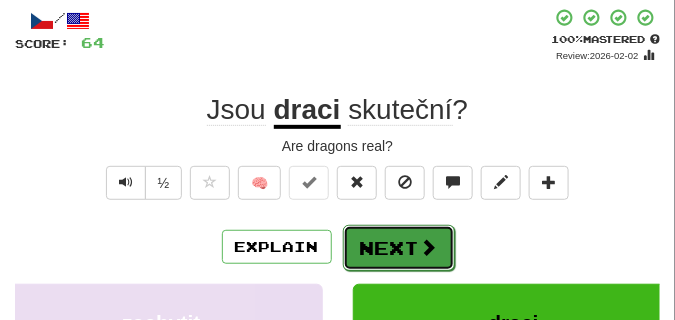 click on "Next" at bounding box center (399, 248) 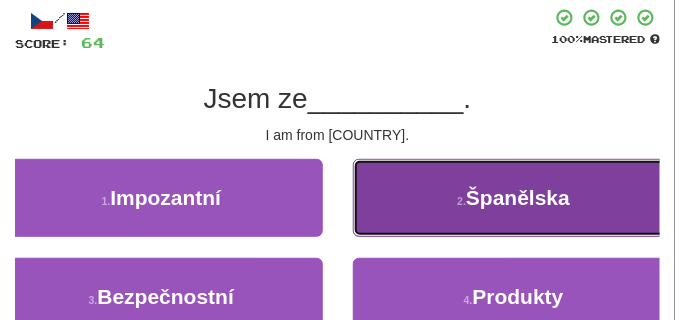click on "Španělska" at bounding box center (514, 198) 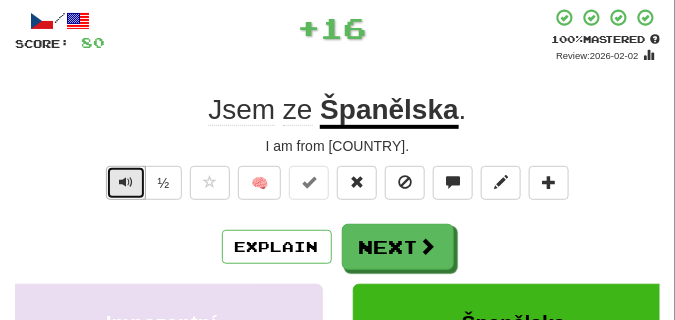 click at bounding box center (126, 182) 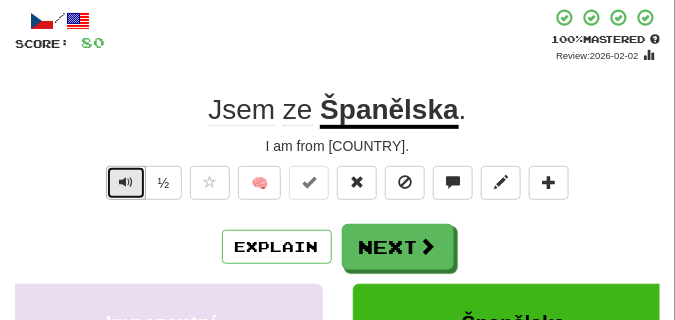 click at bounding box center (126, 182) 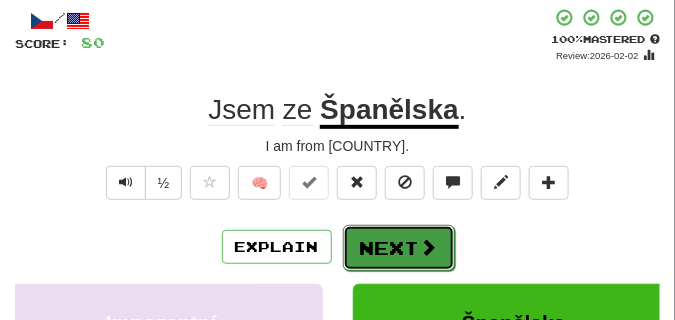 click on "Next" at bounding box center [399, 248] 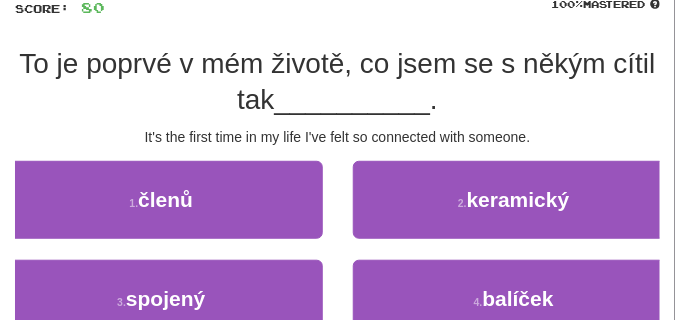 scroll, scrollTop: 150, scrollLeft: 0, axis: vertical 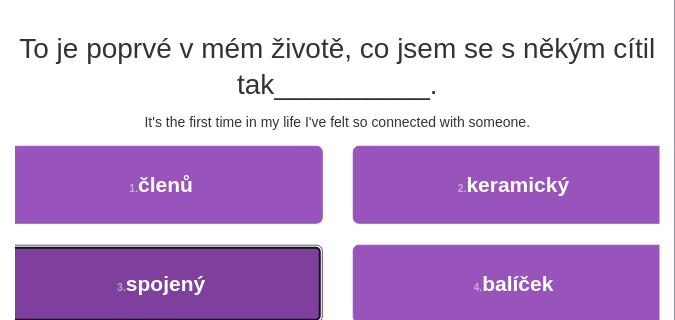 click on "3 .  spojený" at bounding box center (161, 284) 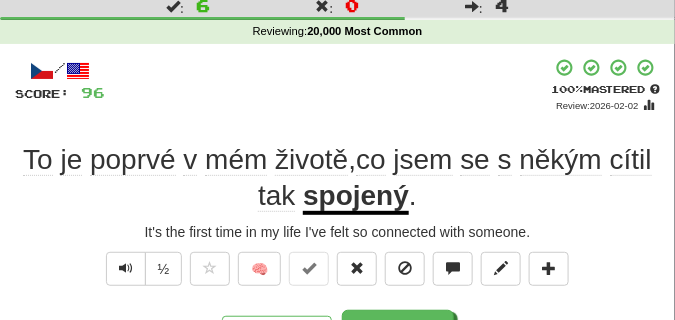 scroll, scrollTop: 100, scrollLeft: 0, axis: vertical 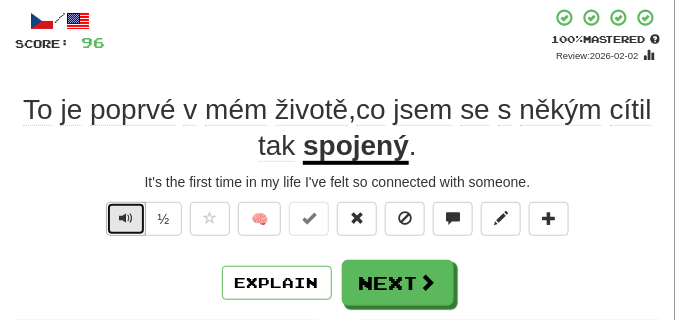 click at bounding box center (126, 218) 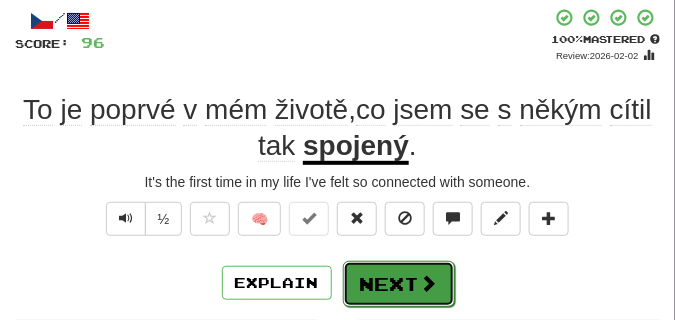 click on "Next" at bounding box center [399, 284] 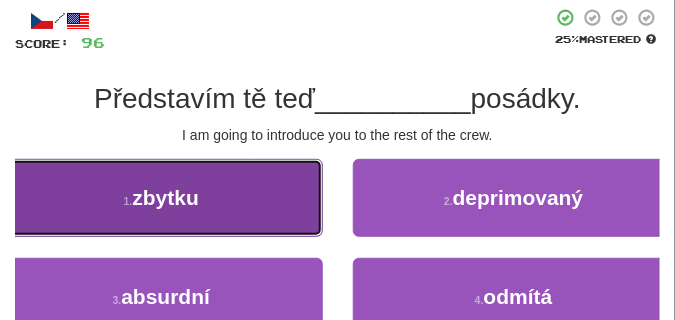 click on "1 .  zbytku" at bounding box center [161, 198] 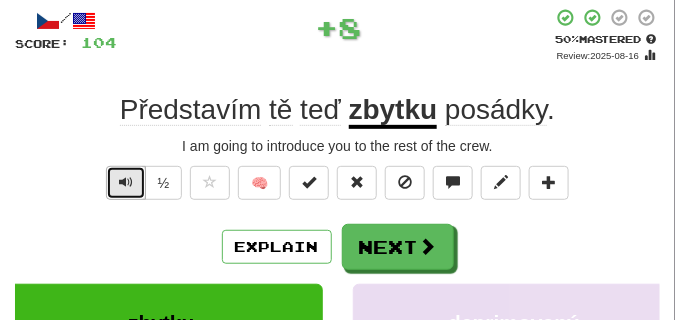 click at bounding box center [126, 182] 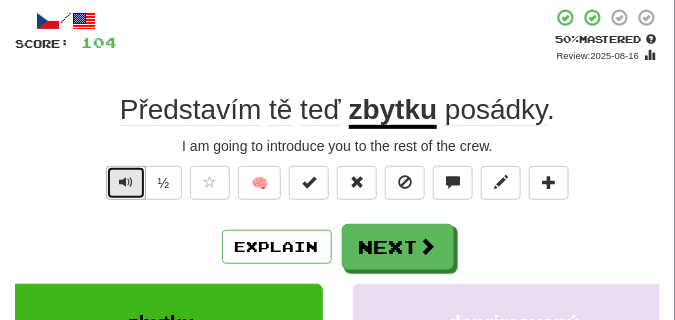 click at bounding box center (126, 182) 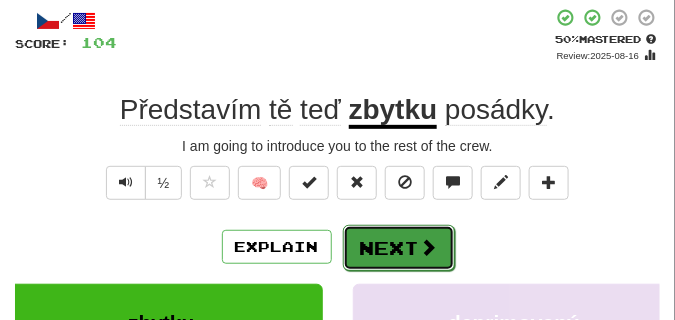 click on "Next" at bounding box center (399, 248) 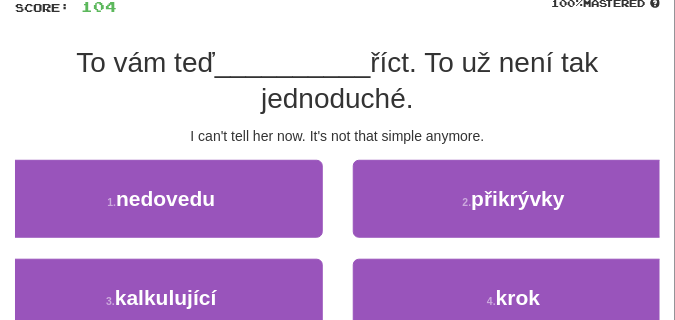 scroll, scrollTop: 150, scrollLeft: 0, axis: vertical 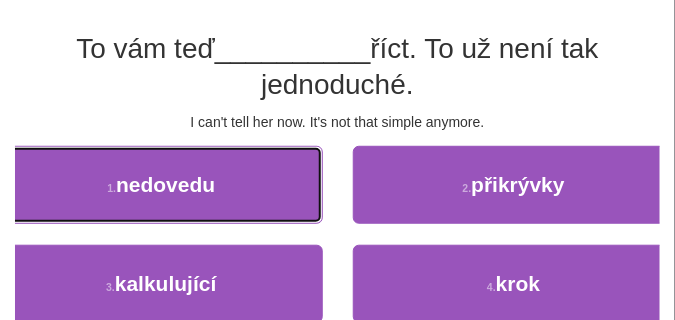 click on "1 .  nedovedu" at bounding box center (161, 185) 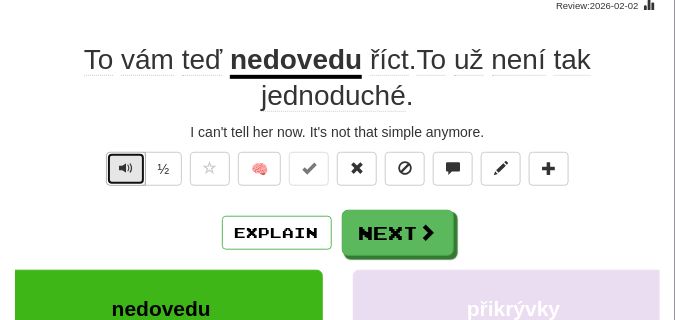 click at bounding box center [126, 169] 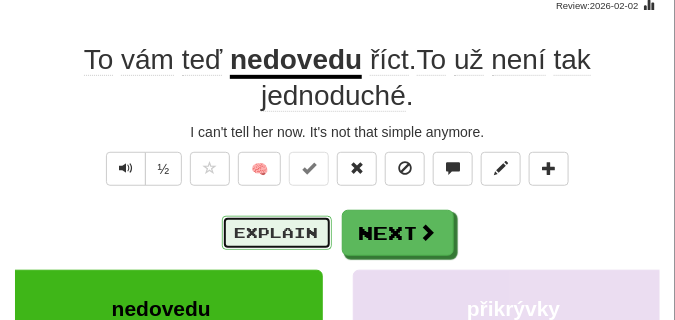 click on "Explain" at bounding box center (277, 233) 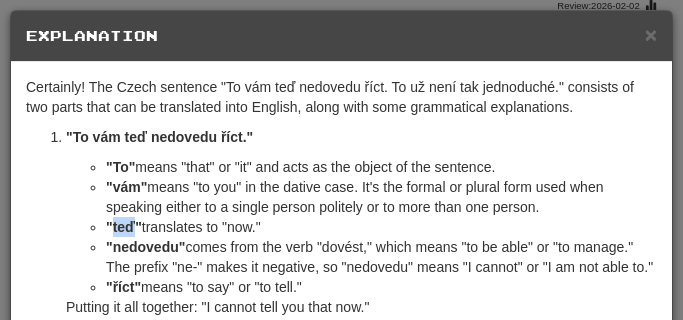 drag, startPoint x: 111, startPoint y: 225, endPoint x: 134, endPoint y: 225, distance: 23 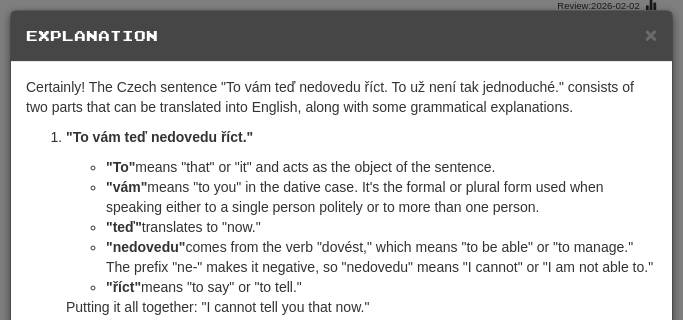 click on "× Explanation" at bounding box center (341, 36) 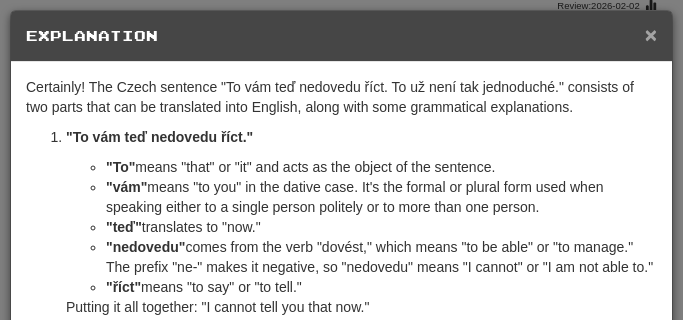 click on "×" at bounding box center [651, 34] 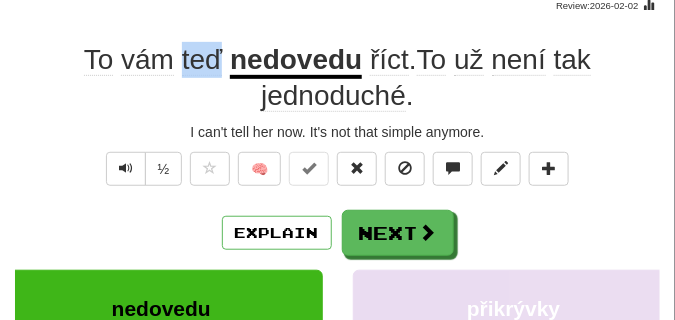 drag, startPoint x: 179, startPoint y: 54, endPoint x: 220, endPoint y: 55, distance: 41.01219 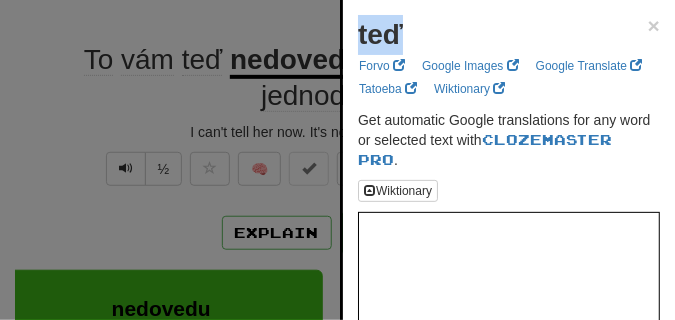 drag, startPoint x: 353, startPoint y: 35, endPoint x: 399, endPoint y: 38, distance: 46.09772 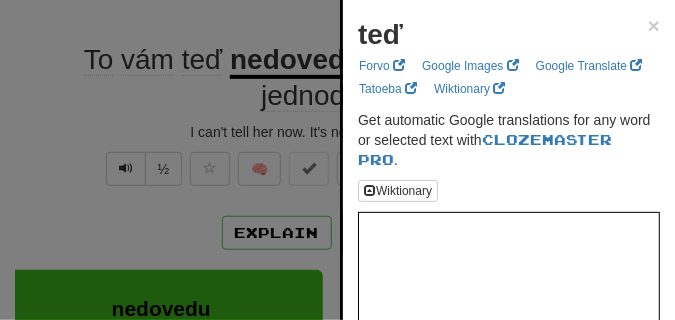 click at bounding box center (337, 160) 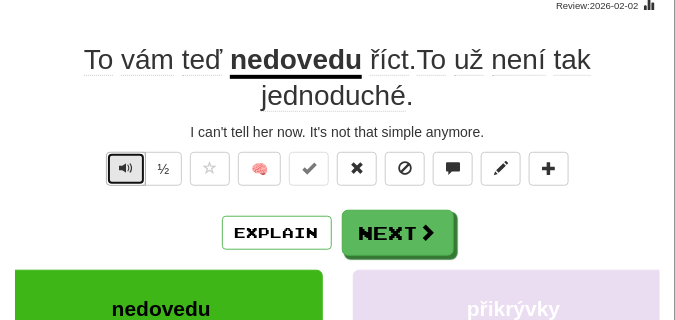 click at bounding box center [126, 169] 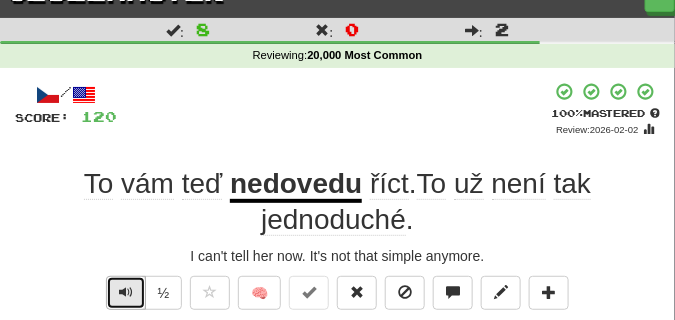 scroll, scrollTop: 100, scrollLeft: 0, axis: vertical 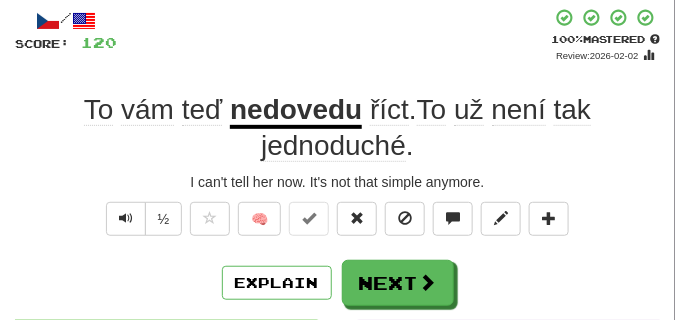 click on "I can't tell her now. It's not that simple anymore." at bounding box center [337, 182] 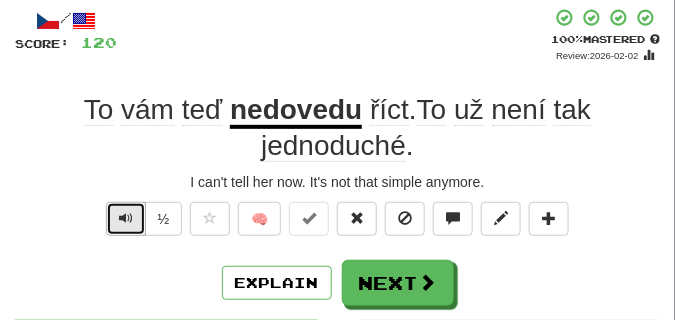 click at bounding box center (126, 218) 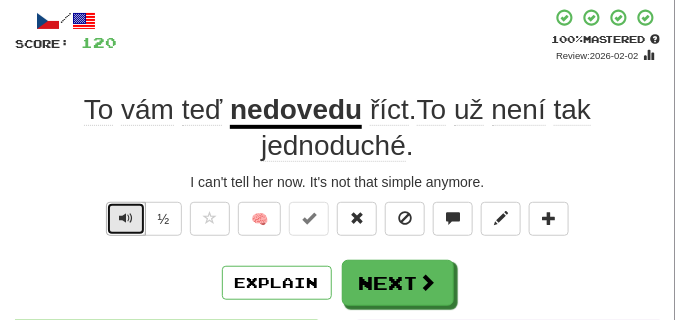 click at bounding box center (126, 218) 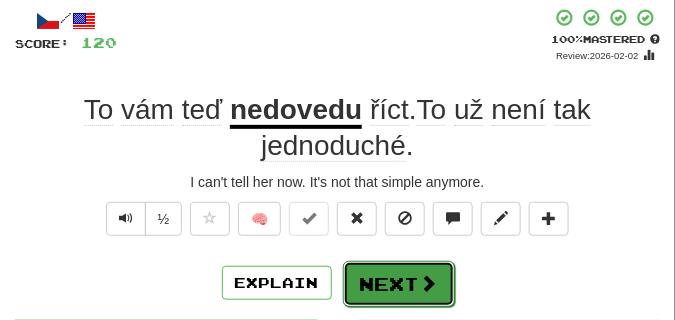 click on "Next" at bounding box center [399, 284] 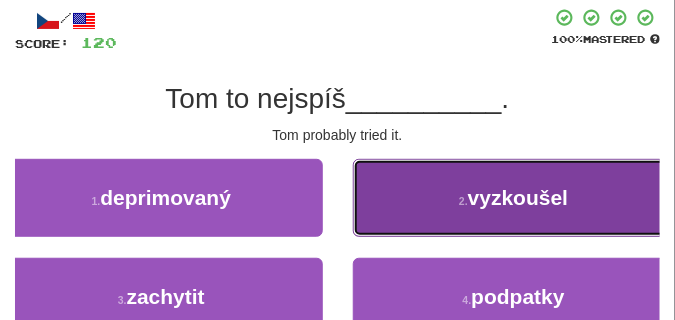 click on "2 .  vyzkoušel" at bounding box center [514, 198] 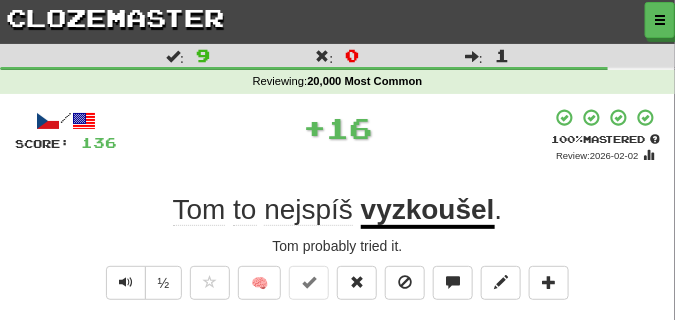 scroll, scrollTop: 50, scrollLeft: 0, axis: vertical 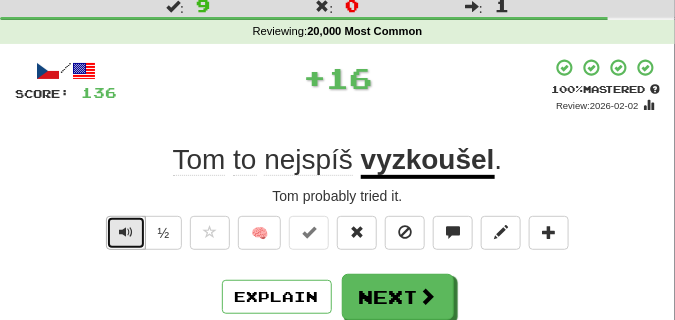 click at bounding box center (126, 233) 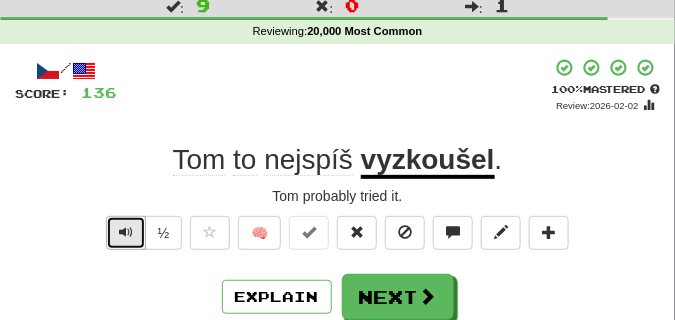 click at bounding box center (126, 233) 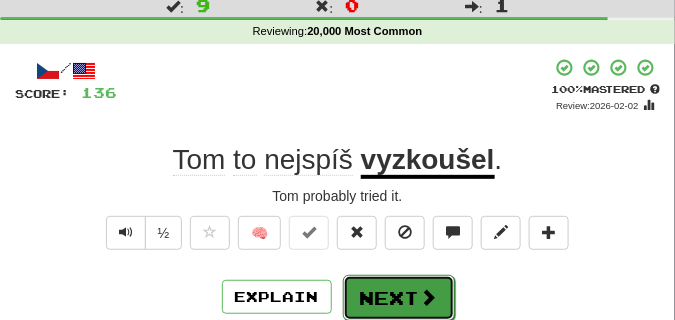click on "Next" at bounding box center [399, 298] 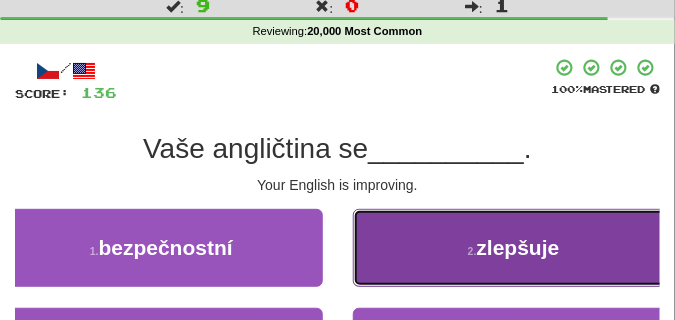 click on "2 .  zlepšuje" at bounding box center [514, 248] 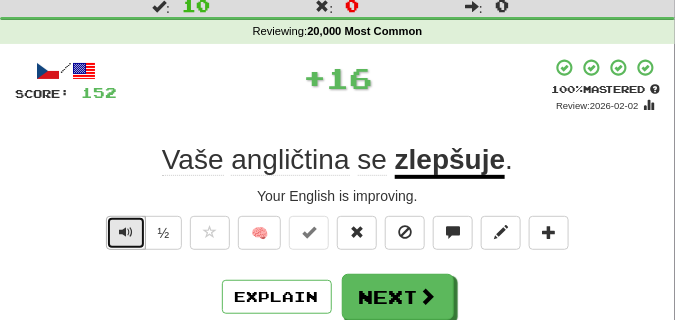 click at bounding box center [126, 232] 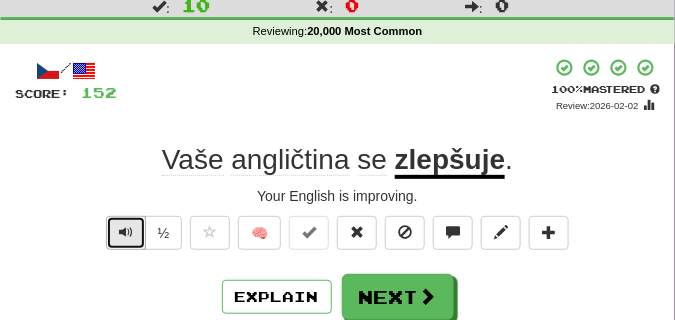 click at bounding box center [126, 232] 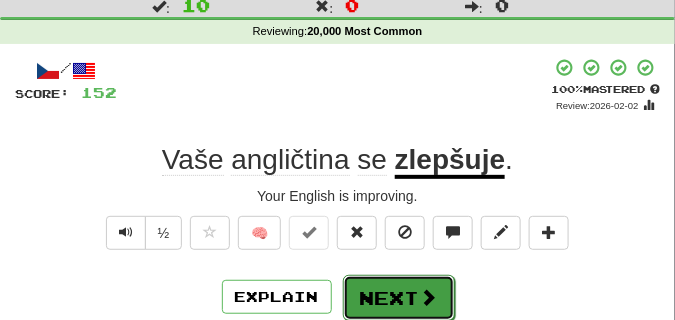 click on "Next" at bounding box center [399, 298] 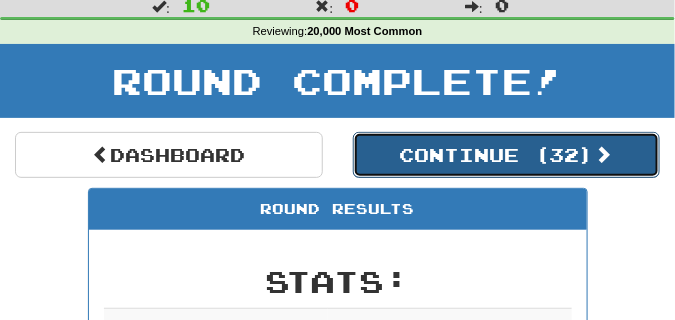 click on "Continue ( 32 )" at bounding box center [507, 155] 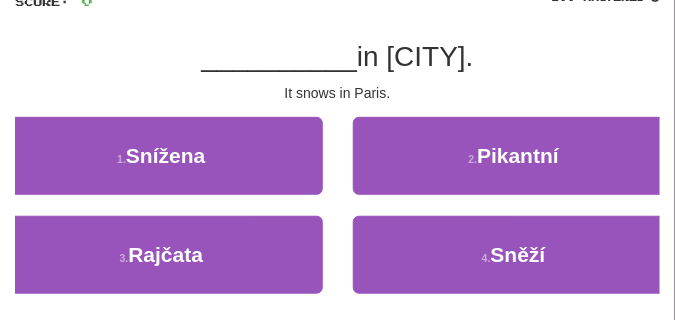 scroll, scrollTop: 150, scrollLeft: 0, axis: vertical 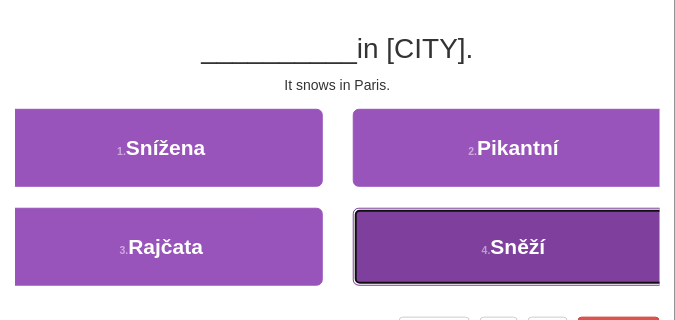 click on "4 .  Sněží" at bounding box center (514, 247) 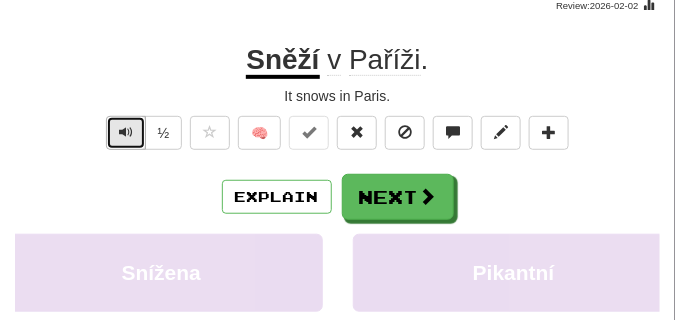 click at bounding box center (126, 132) 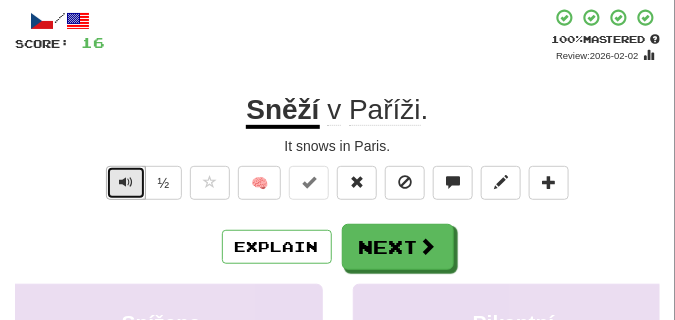 click at bounding box center [126, 182] 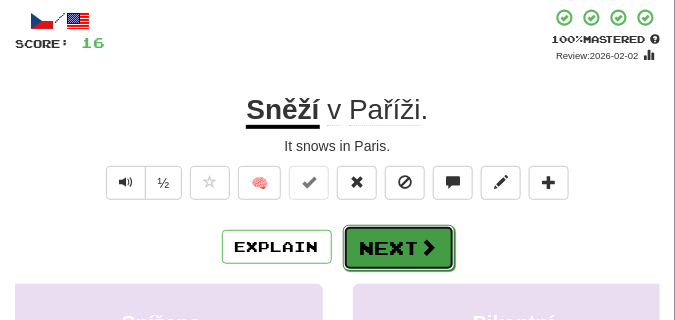click on "Next" at bounding box center [399, 248] 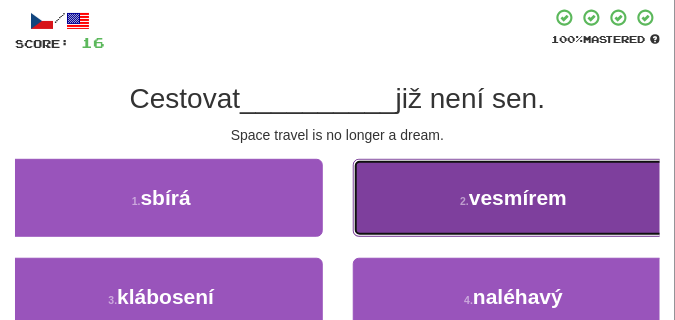 click on "2 .  vesmírem" at bounding box center (514, 198) 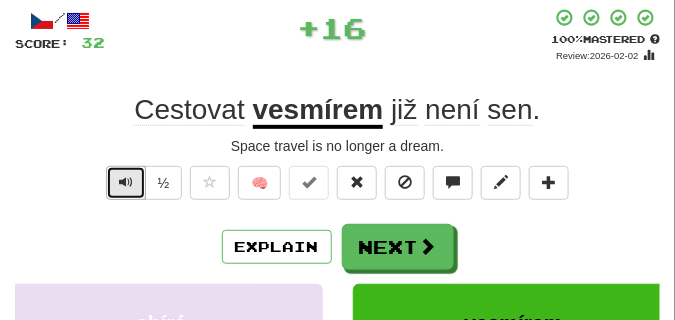 click at bounding box center (126, 183) 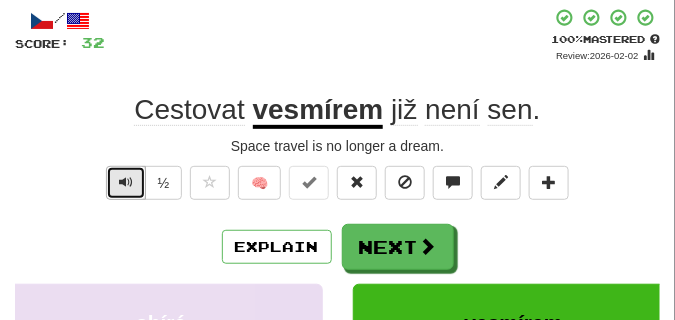 click at bounding box center (126, 183) 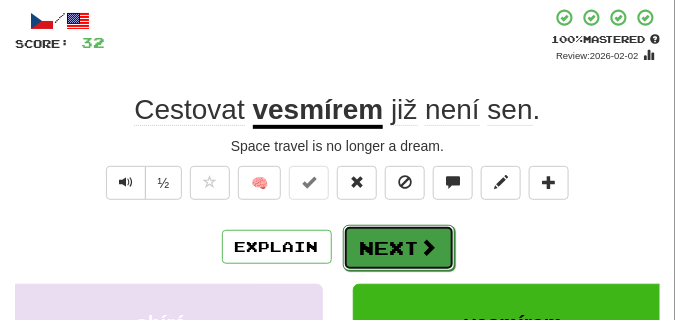 click on "Next" at bounding box center [399, 248] 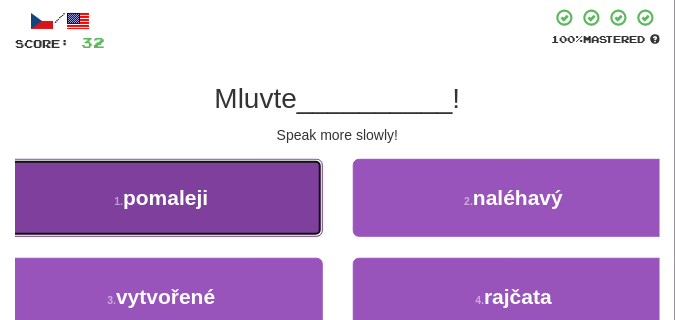 click on "1 .  pomaleji" at bounding box center [161, 198] 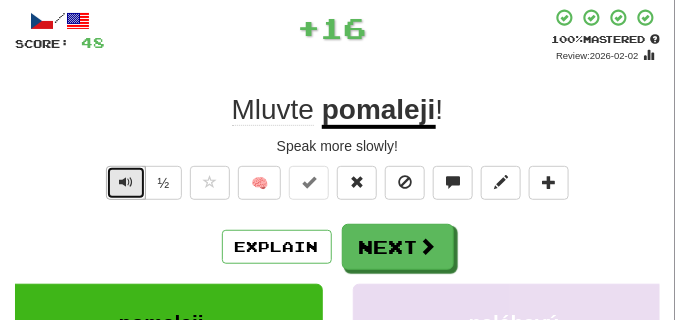 click at bounding box center [126, 182] 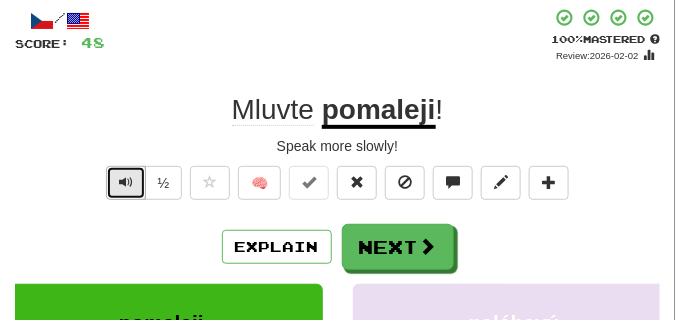 click at bounding box center [126, 182] 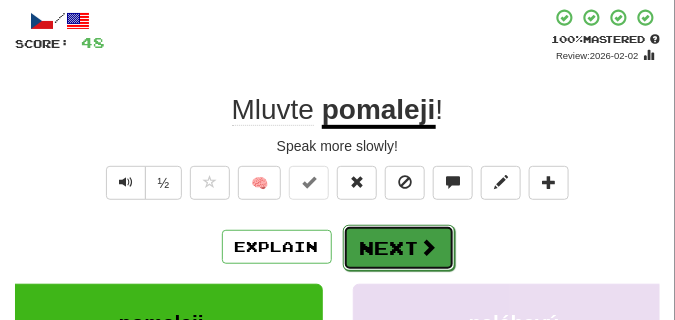 click on "Next" at bounding box center (399, 248) 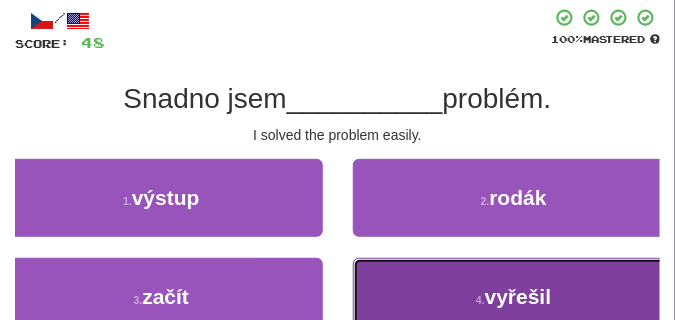 click on "4 .  vyřešil" at bounding box center [514, 297] 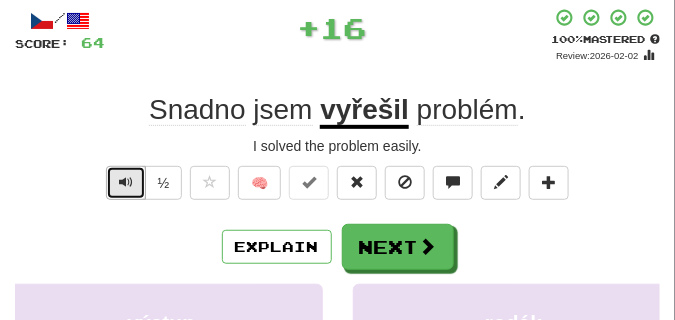 click at bounding box center (126, 182) 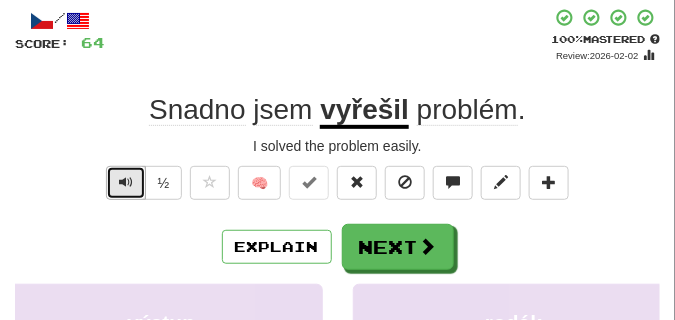 click at bounding box center (126, 182) 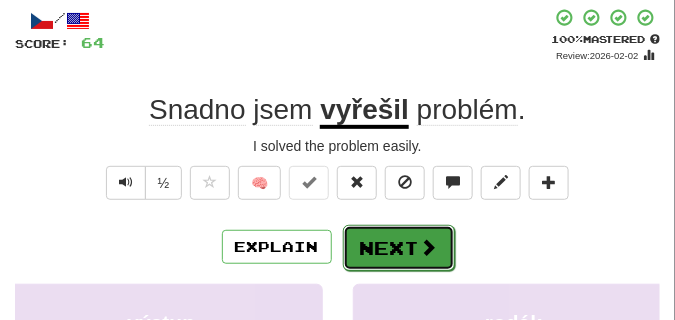 click on "Next" at bounding box center (399, 248) 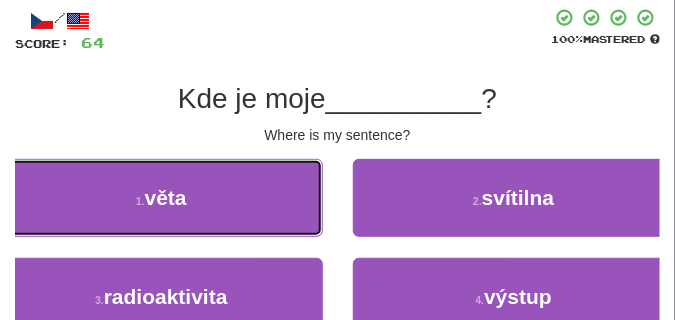 click on "1 .  věta" at bounding box center (161, 198) 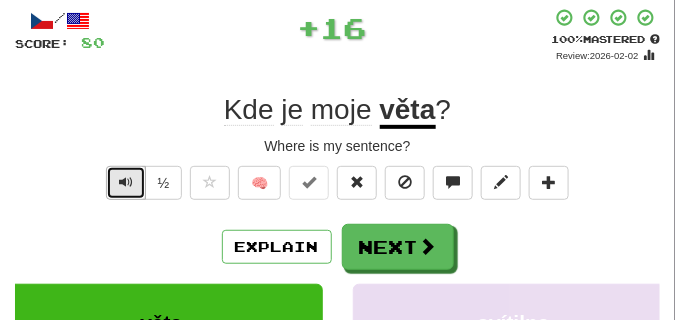 click at bounding box center (126, 182) 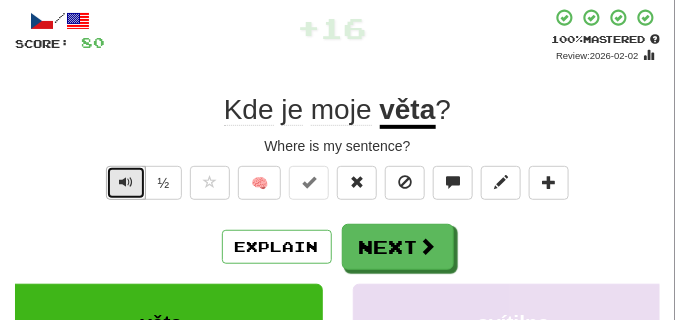 click at bounding box center (126, 182) 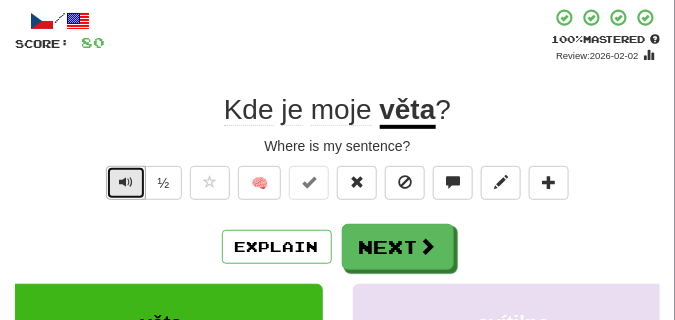 click at bounding box center [126, 182] 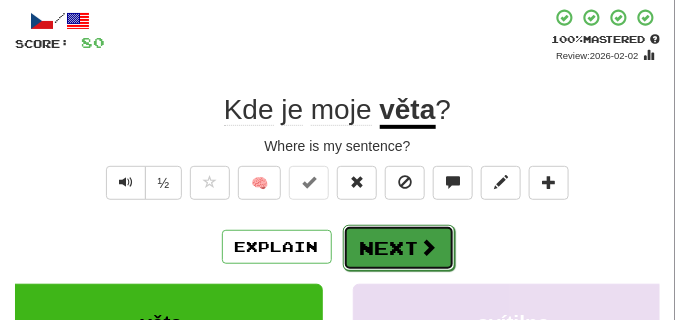 click on "Next" at bounding box center [399, 248] 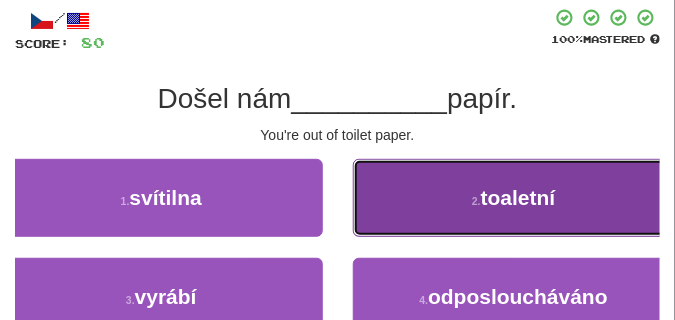 click on "2 .  toaletní" at bounding box center [514, 198] 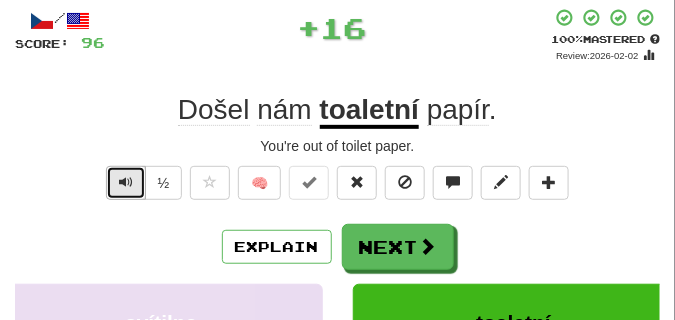 click at bounding box center [126, 183] 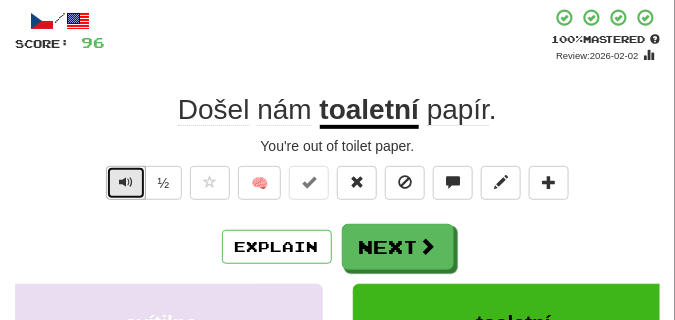 click at bounding box center (126, 183) 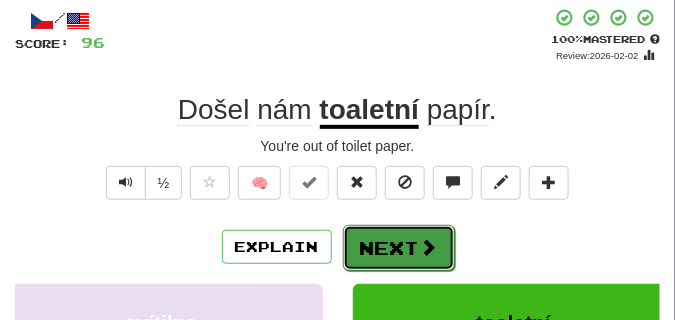click on "Next" at bounding box center (399, 248) 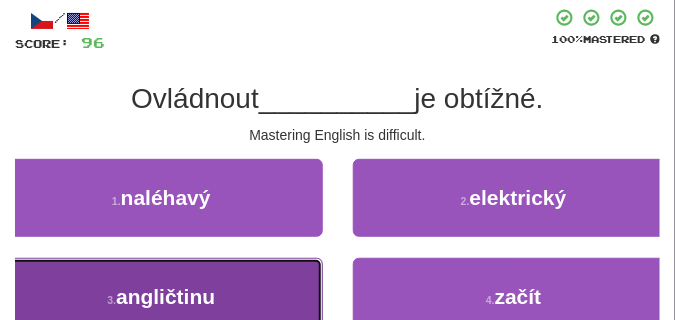 click on "3 .  angličtinu" at bounding box center [161, 297] 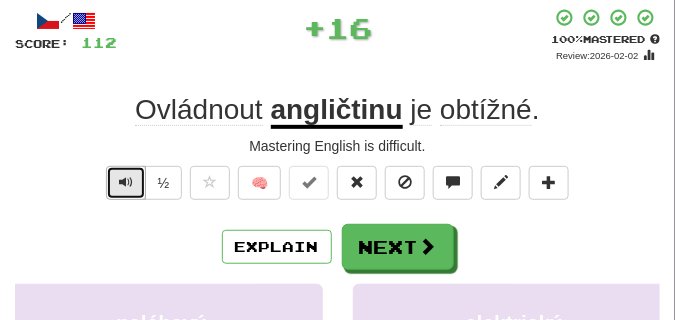 click at bounding box center (126, 182) 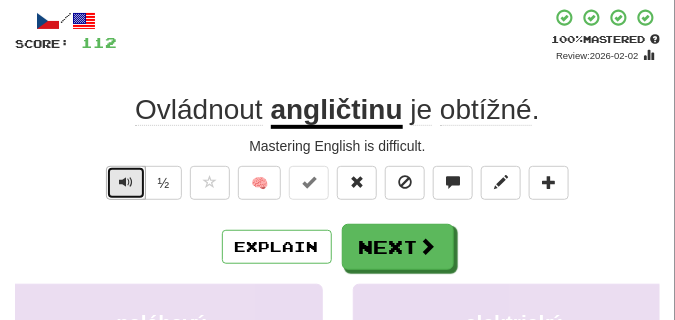 click at bounding box center (126, 182) 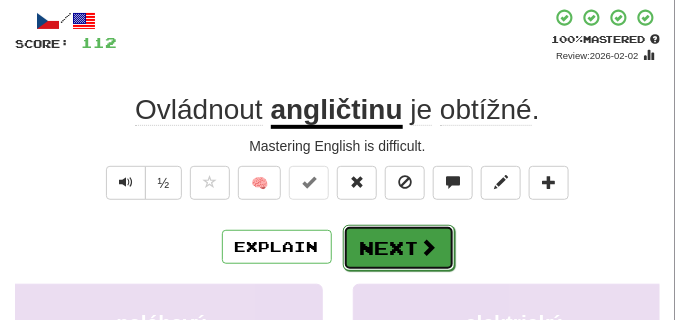 click at bounding box center [429, 247] 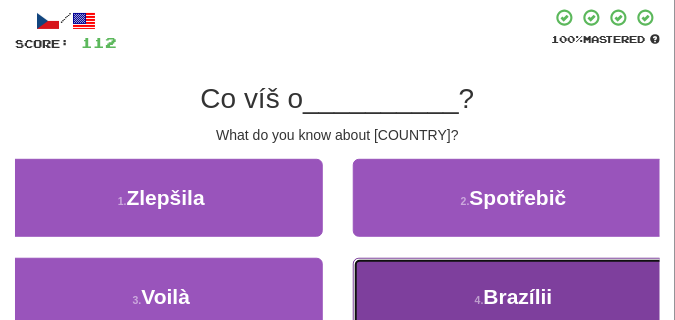 click on "Brazílii" at bounding box center [514, 297] 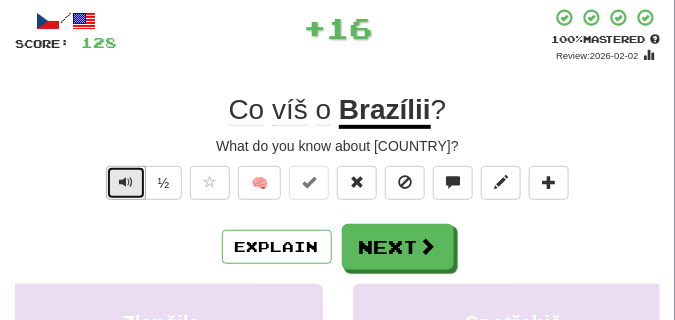 click at bounding box center [126, 183] 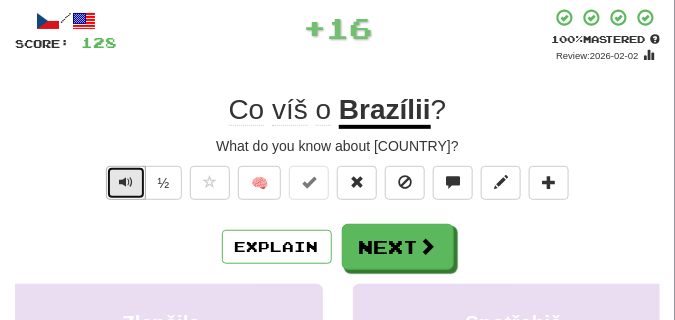 click at bounding box center [126, 182] 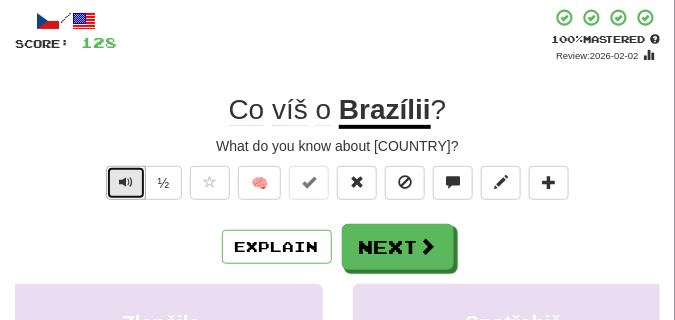 click at bounding box center [126, 182] 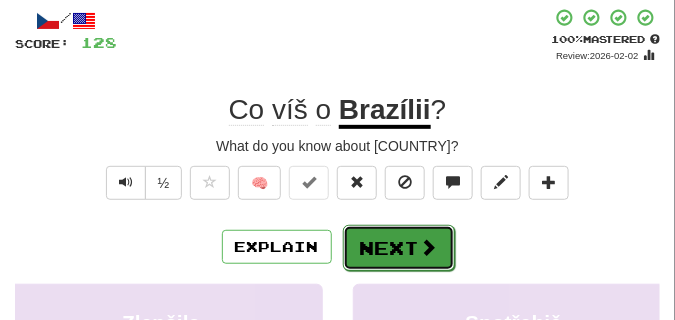 click on "Next" at bounding box center [399, 248] 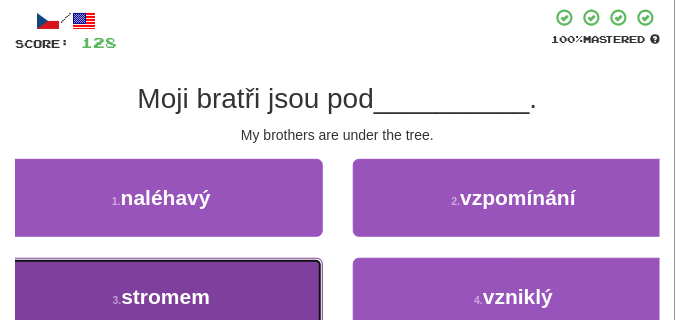 click on "3 .  stromem" at bounding box center [161, 297] 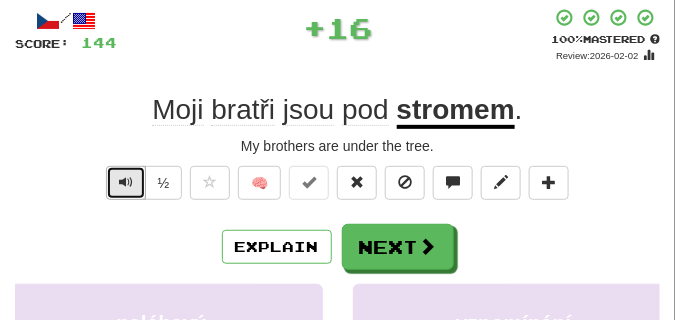 click at bounding box center (126, 183) 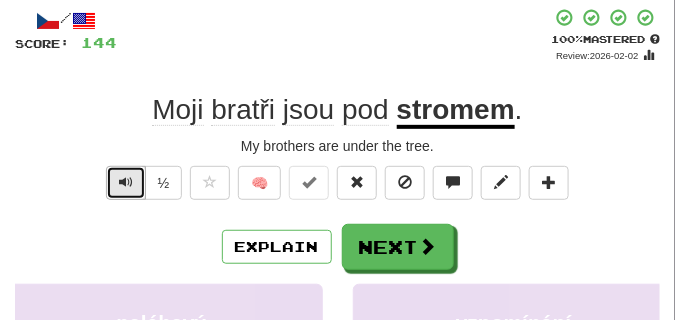 click at bounding box center (126, 183) 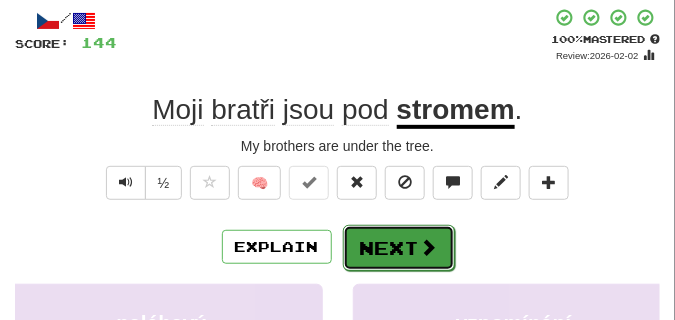 click at bounding box center (429, 247) 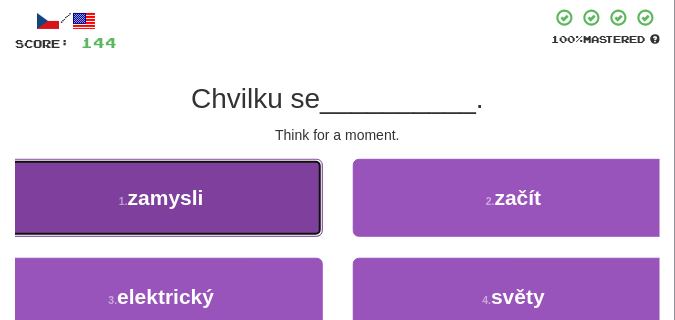 click on "1 .  zamysli" at bounding box center [161, 198] 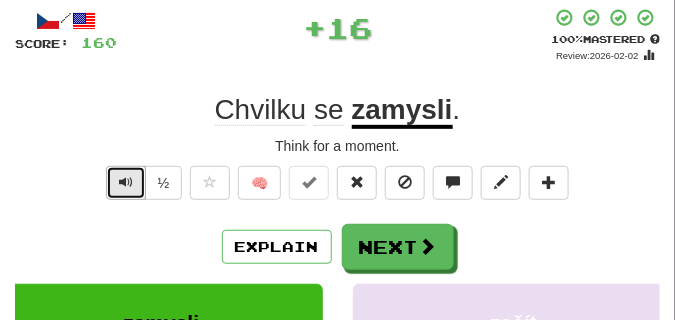 click at bounding box center [126, 182] 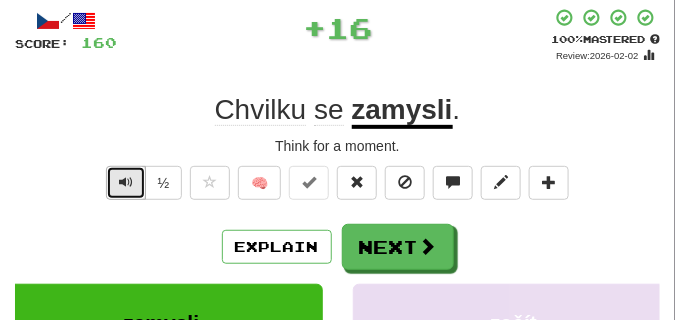 click at bounding box center [126, 182] 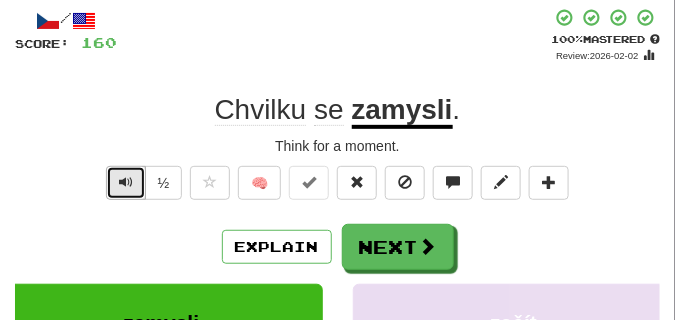 click at bounding box center [126, 182] 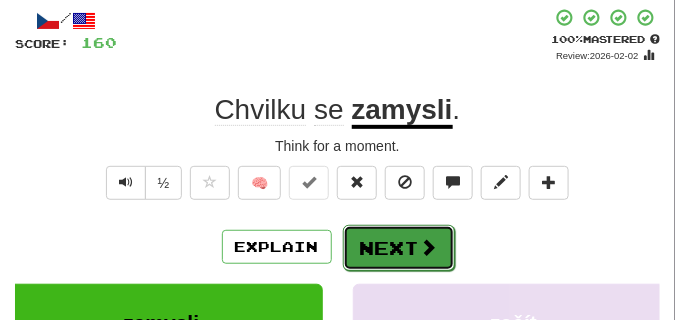 click on "Next" at bounding box center [399, 248] 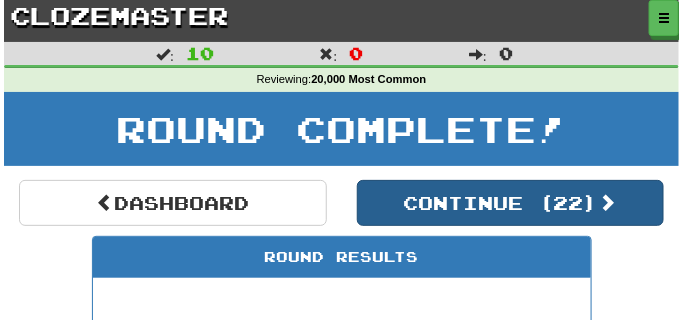 scroll, scrollTop: 0, scrollLeft: 0, axis: both 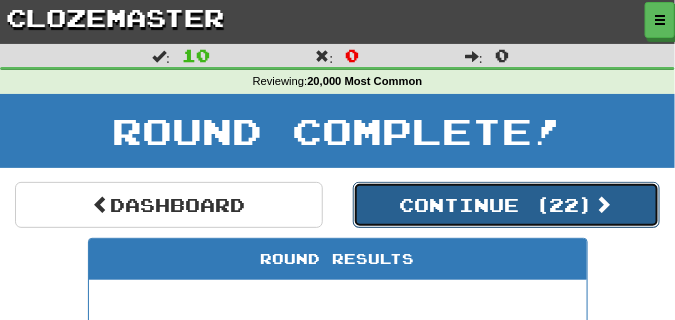 click on "Continue ( 22 )" at bounding box center [507, 205] 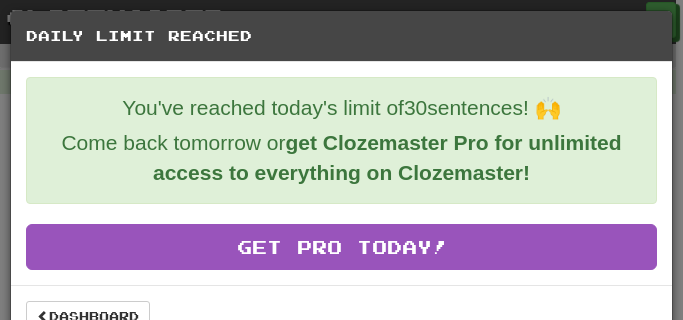 click on "Daily Limit Reached" at bounding box center (341, 36) 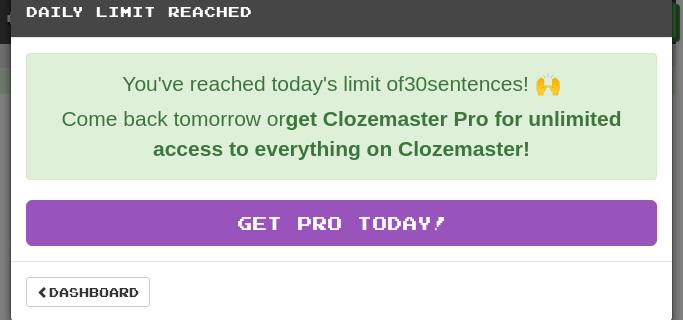 scroll, scrollTop: 36, scrollLeft: 0, axis: vertical 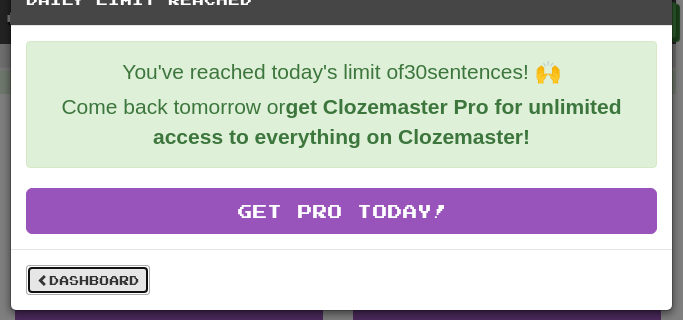click on "Dashboard" at bounding box center (88, 280) 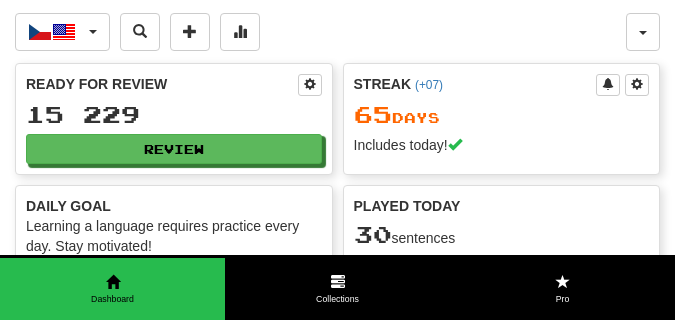 scroll, scrollTop: 0, scrollLeft: 0, axis: both 